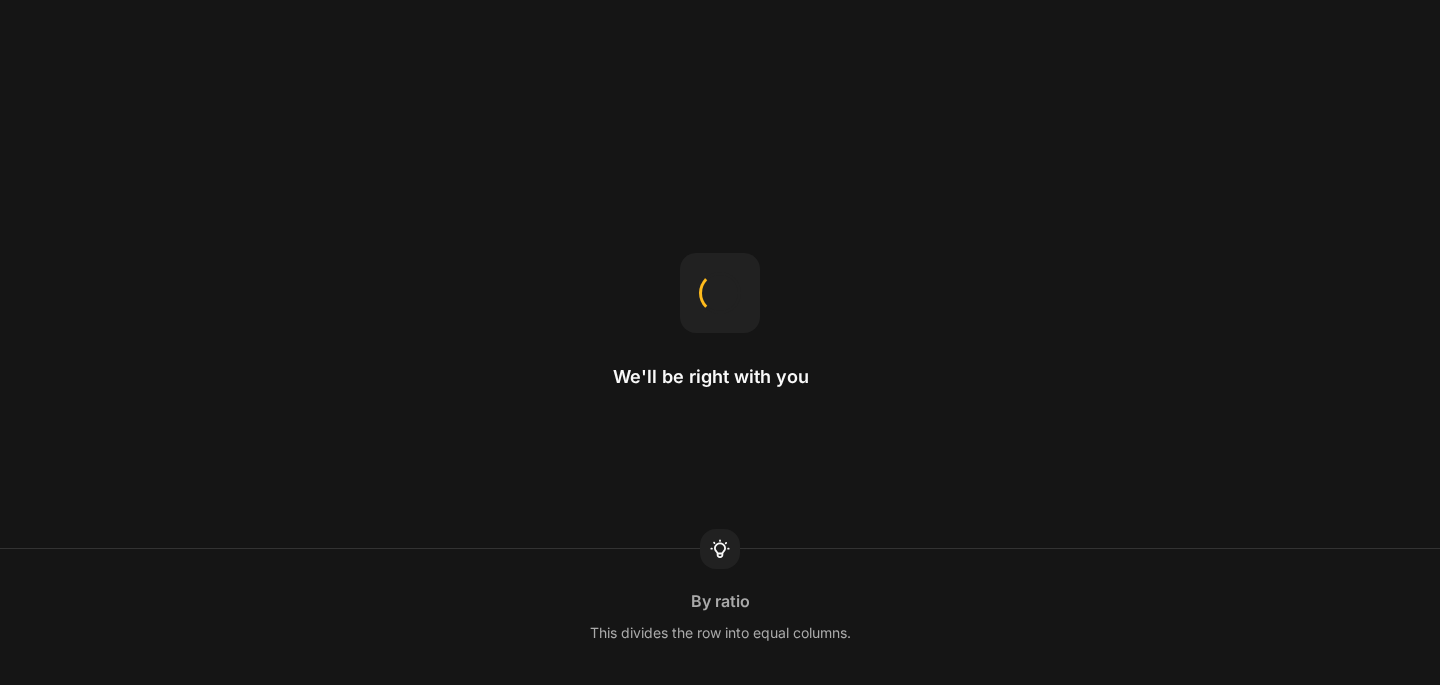 scroll, scrollTop: 0, scrollLeft: 0, axis: both 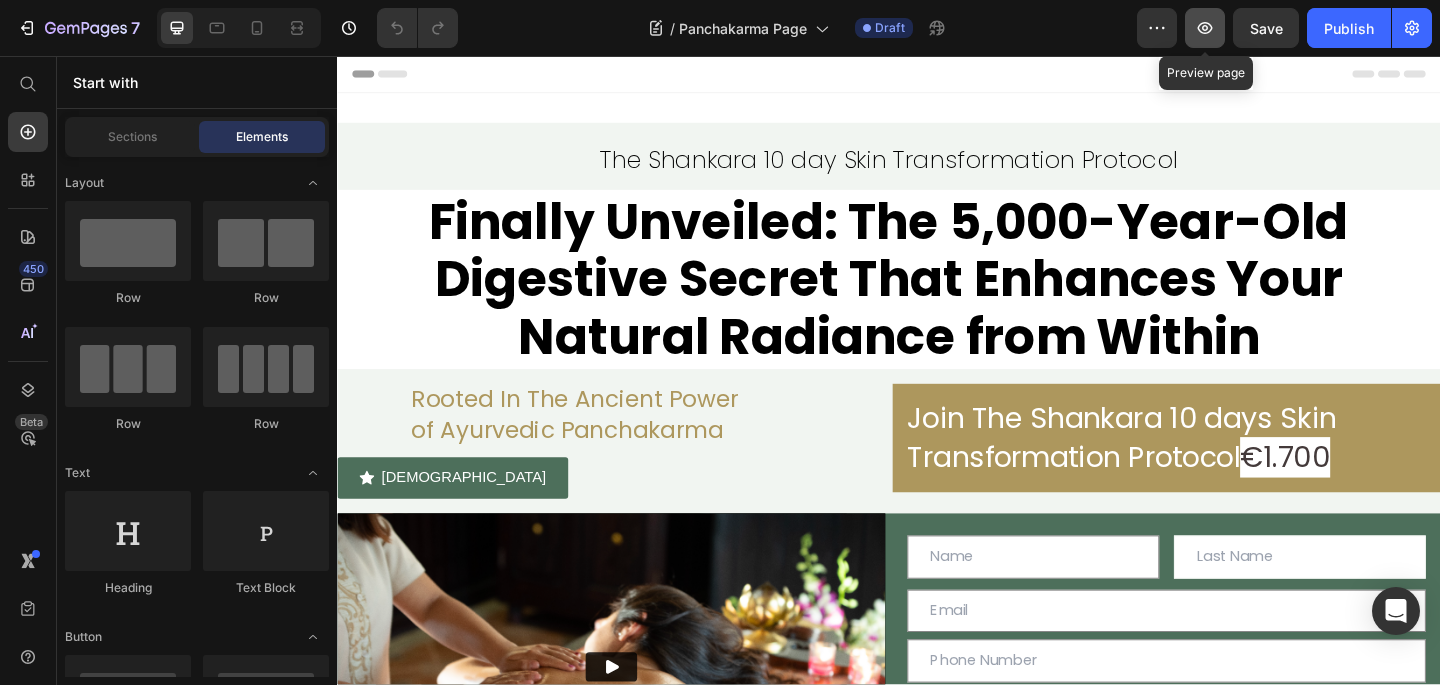 click 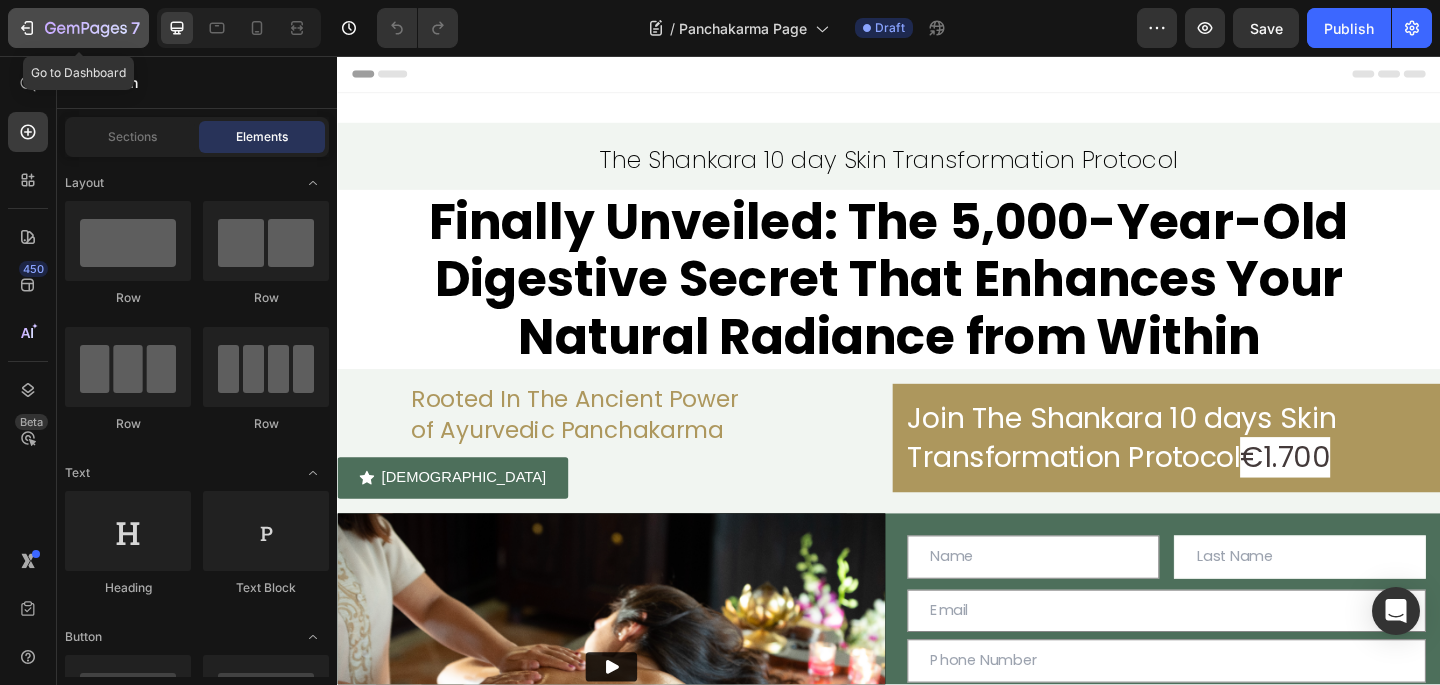 click 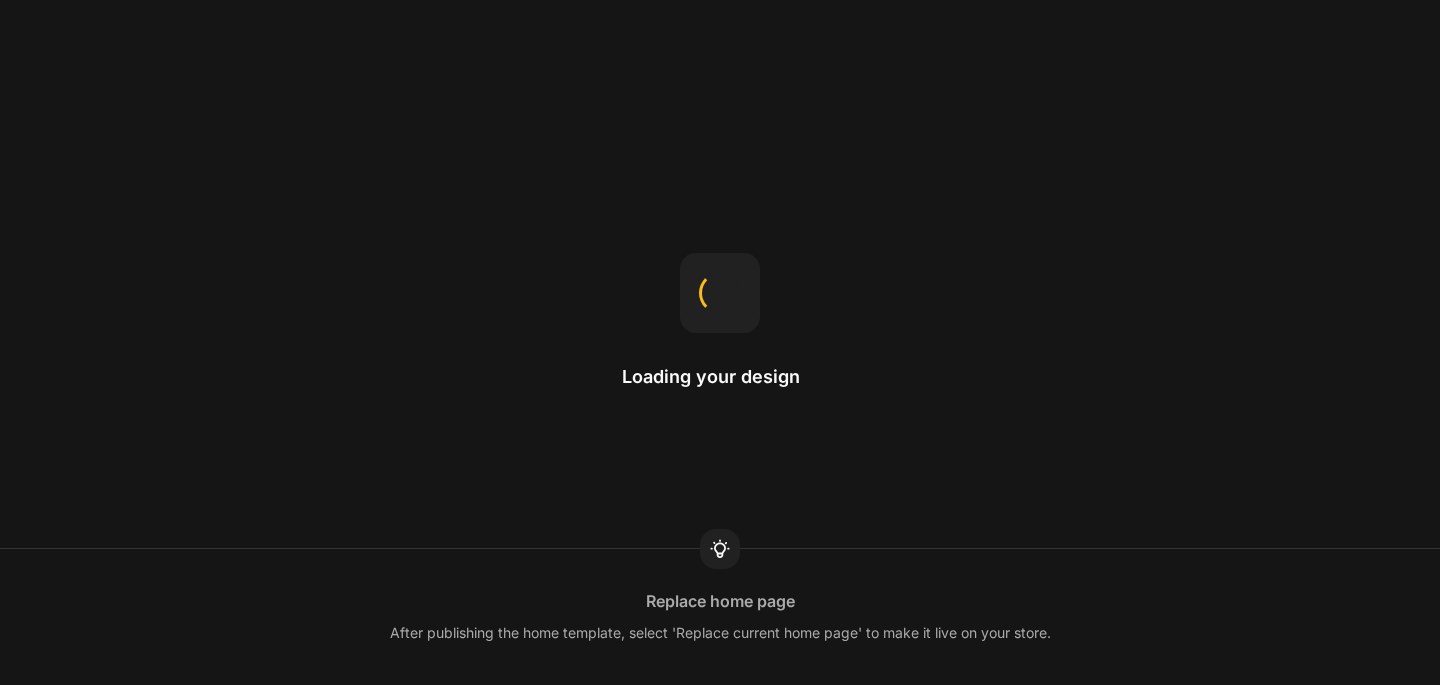 scroll, scrollTop: 0, scrollLeft: 0, axis: both 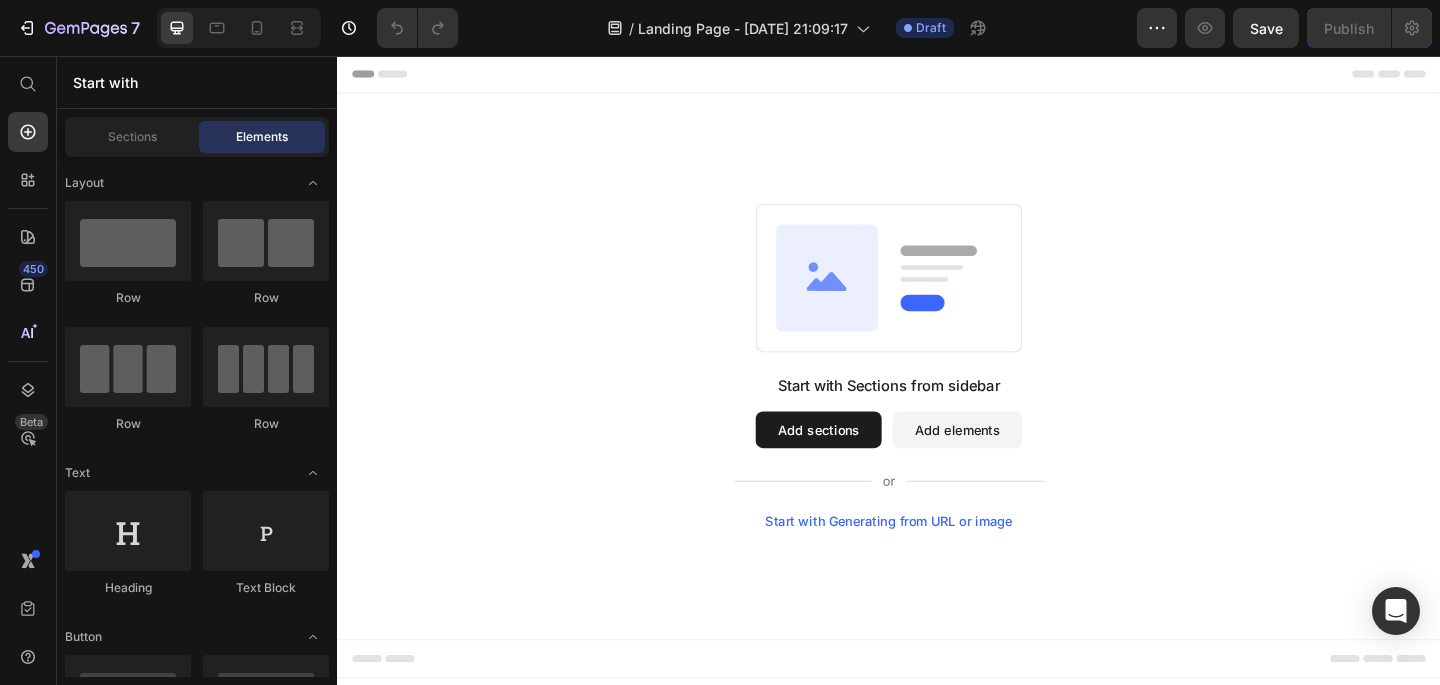 click on "Add elements" at bounding box center [1011, 463] 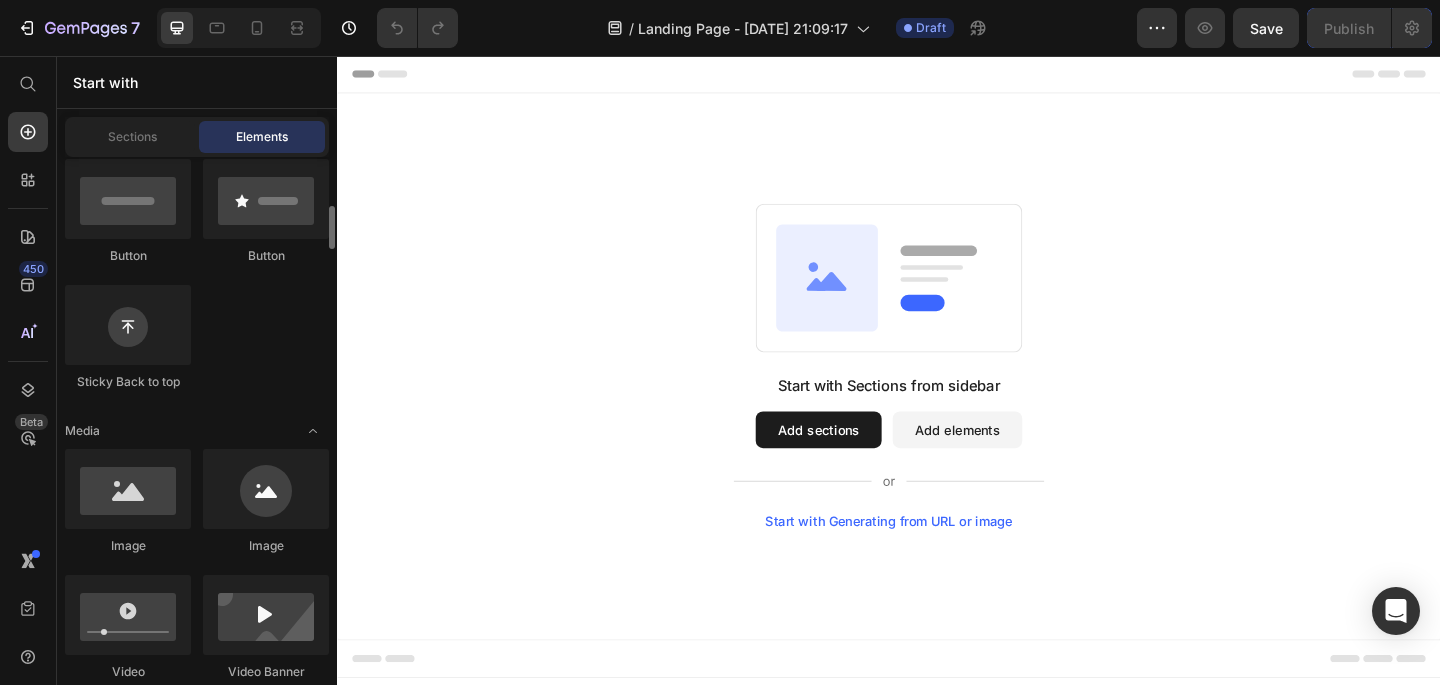 scroll, scrollTop: 503, scrollLeft: 0, axis: vertical 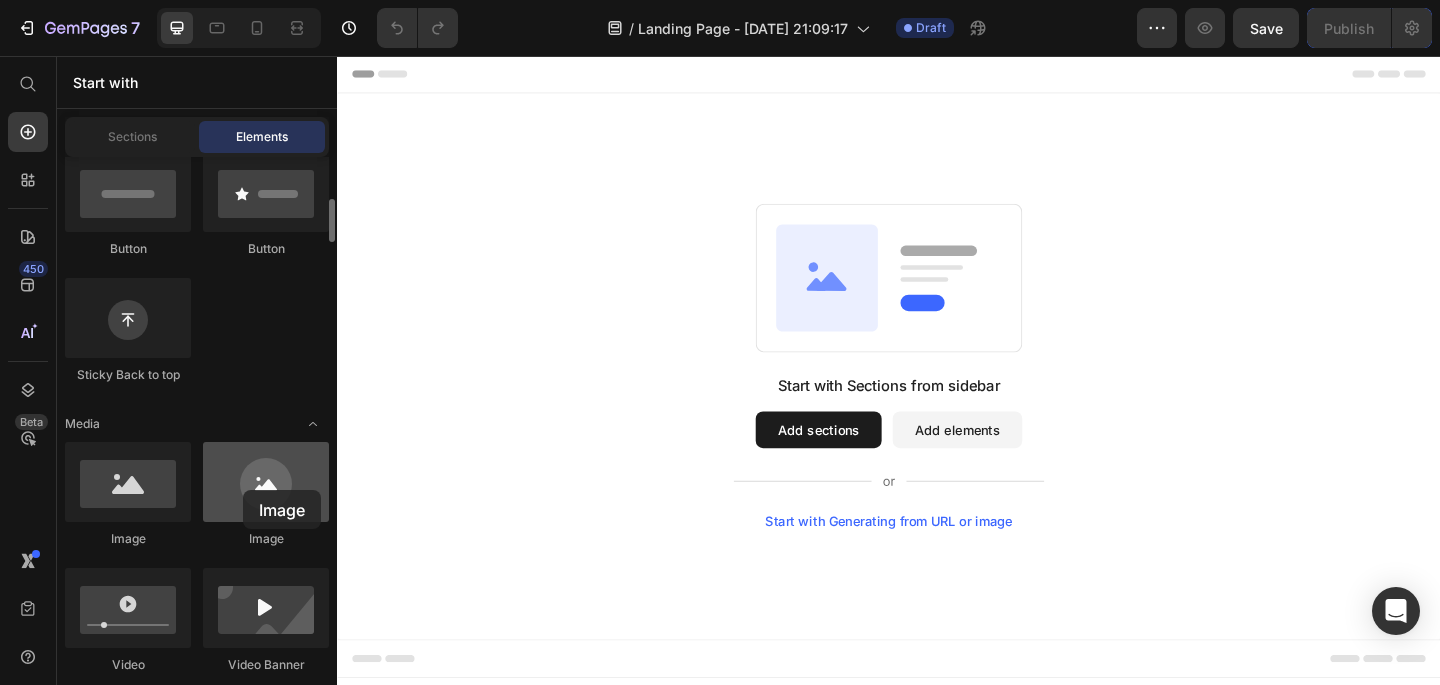 click at bounding box center [266, 482] 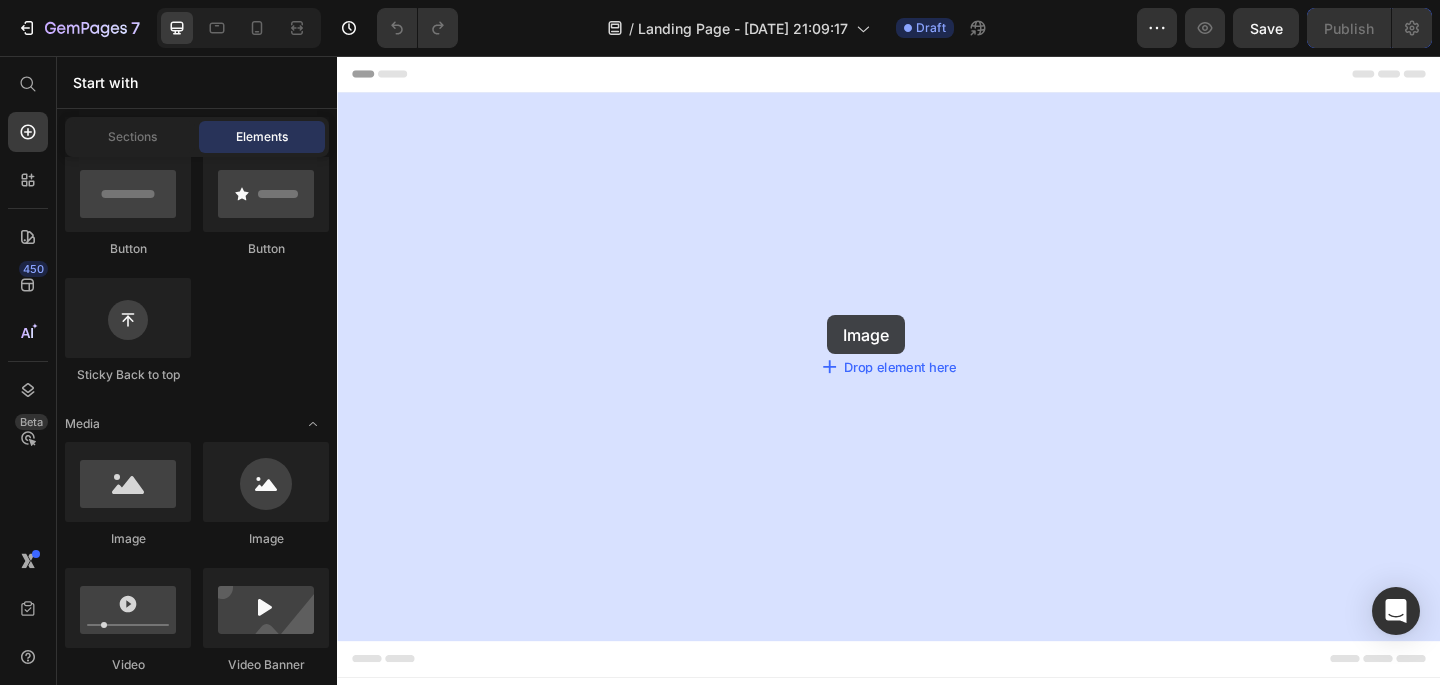 drag, startPoint x: 579, startPoint y: 546, endPoint x: 869, endPoint y: 338, distance: 356.88092 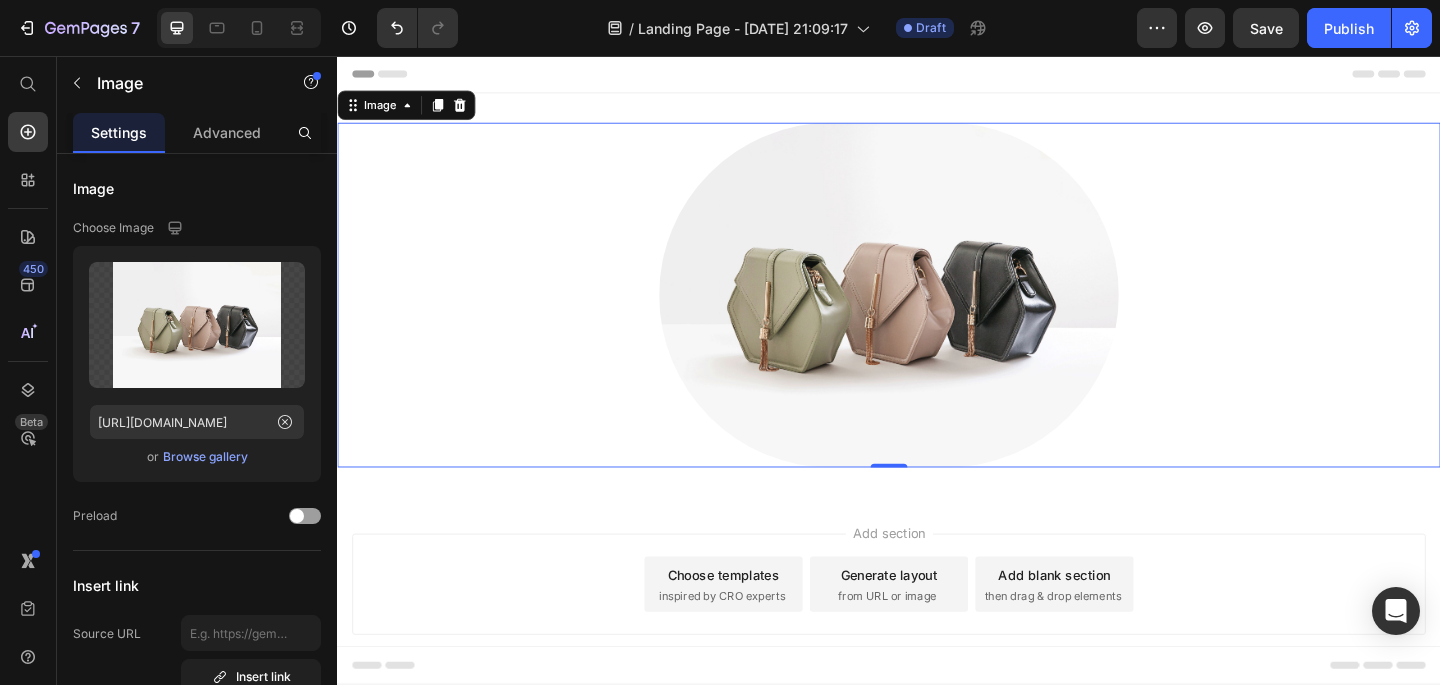 click at bounding box center (937, 316) 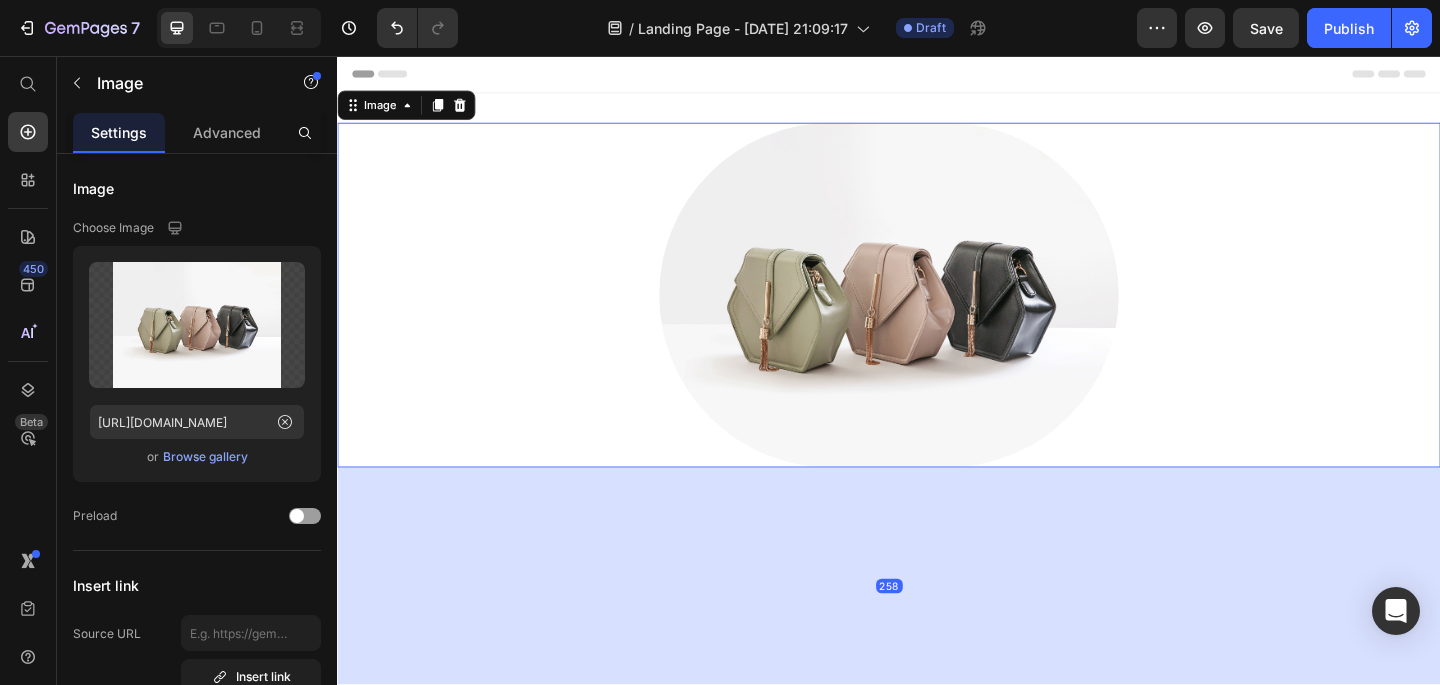 drag, startPoint x: 936, startPoint y: 501, endPoint x: 947, endPoint y: 759, distance: 258.23438 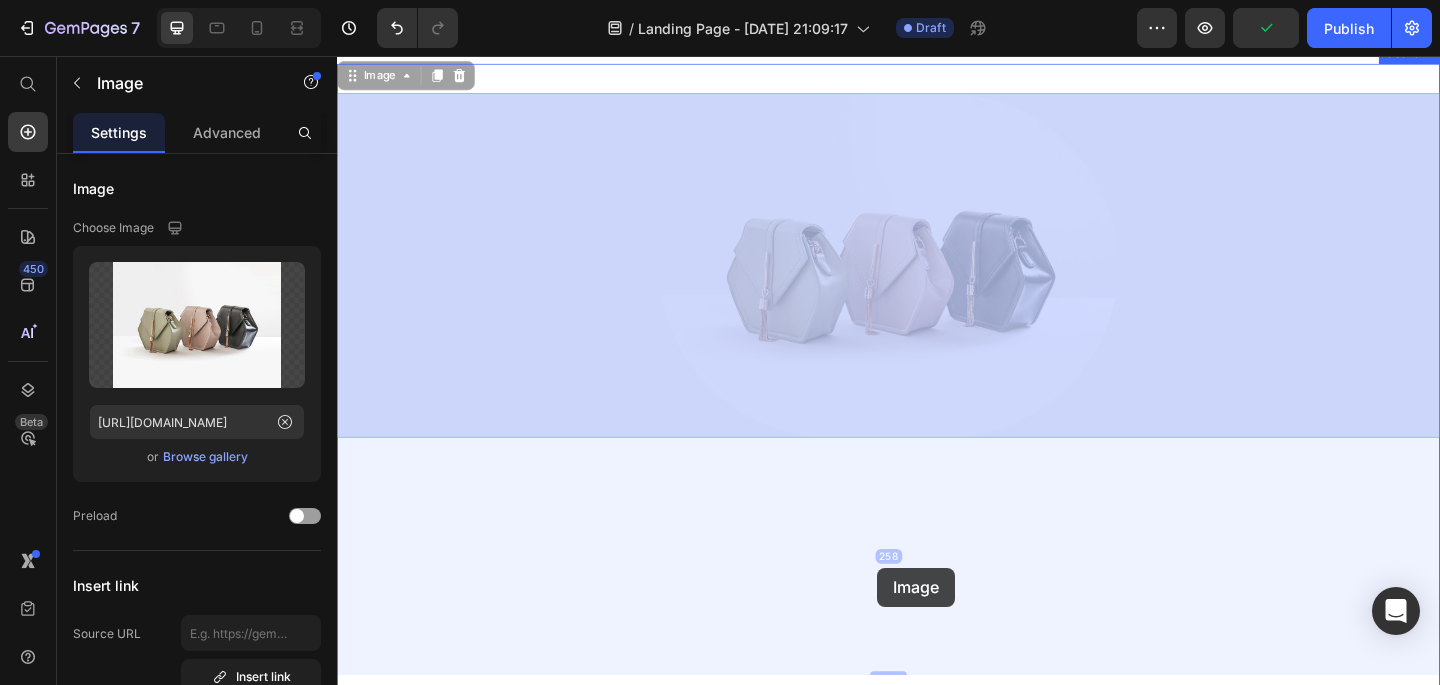 scroll, scrollTop: 52, scrollLeft: 0, axis: vertical 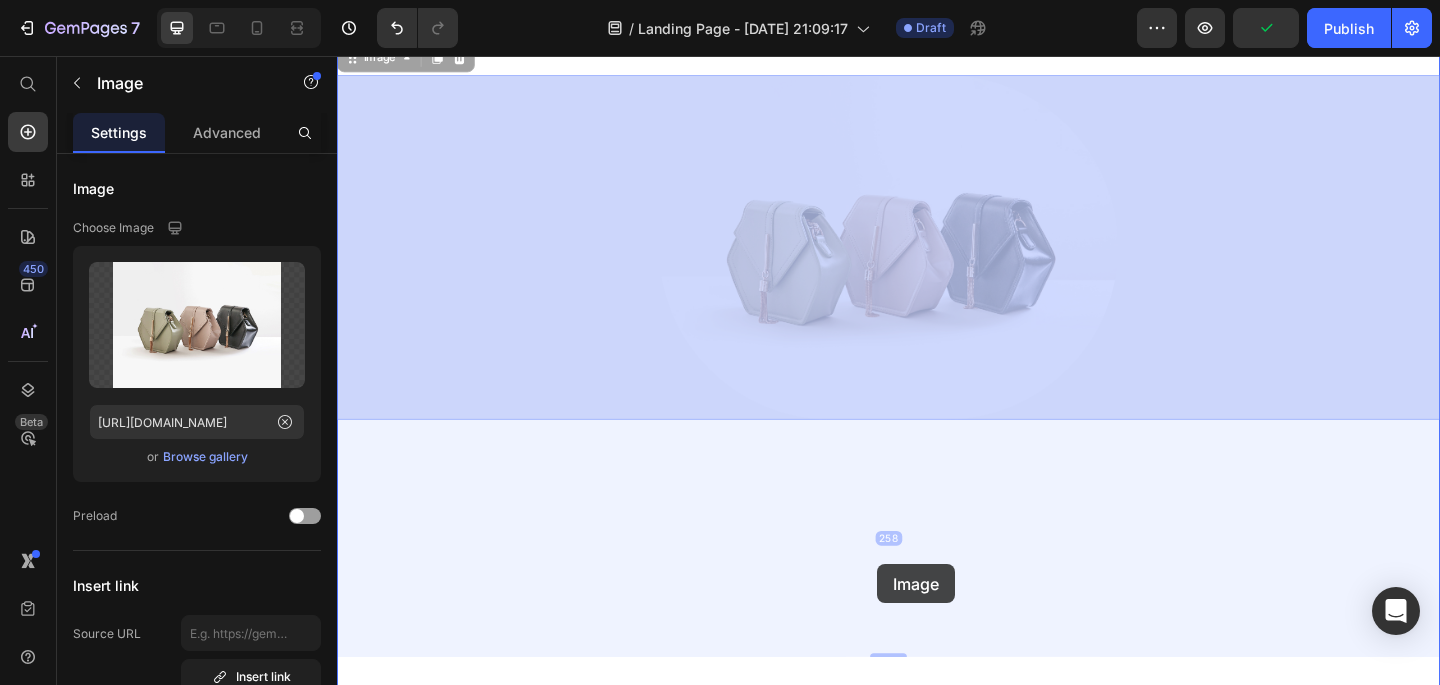 drag, startPoint x: 930, startPoint y: 500, endPoint x: 925, endPoint y: 609, distance: 109.11462 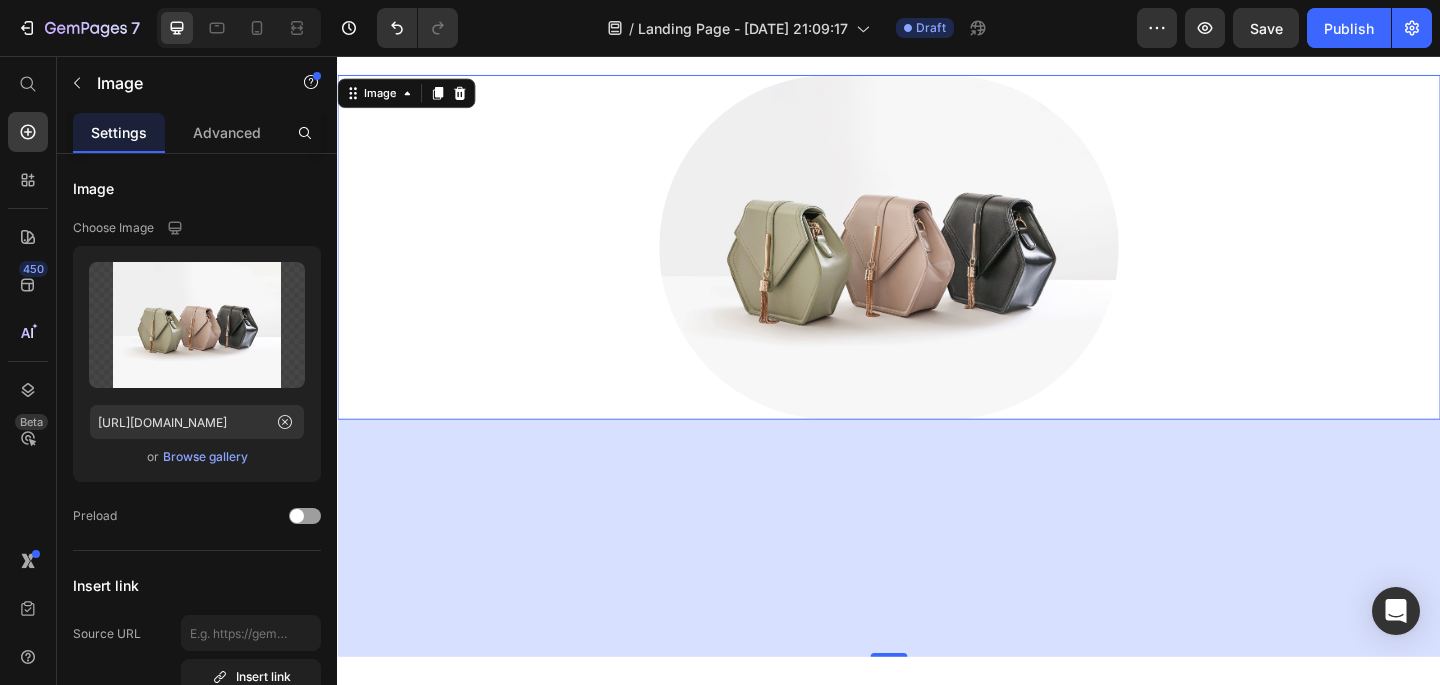 drag, startPoint x: 936, startPoint y: 702, endPoint x: 918, endPoint y: 568, distance: 135.20355 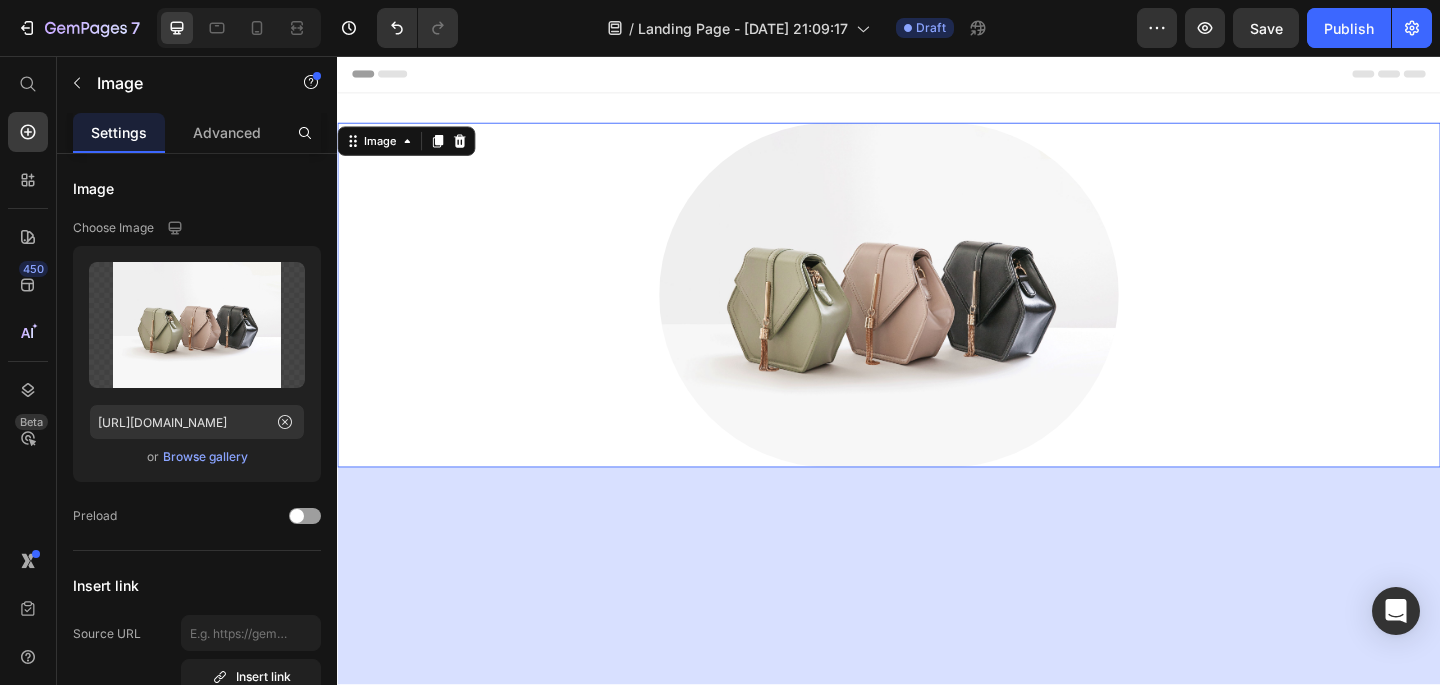 click at bounding box center (937, 316) 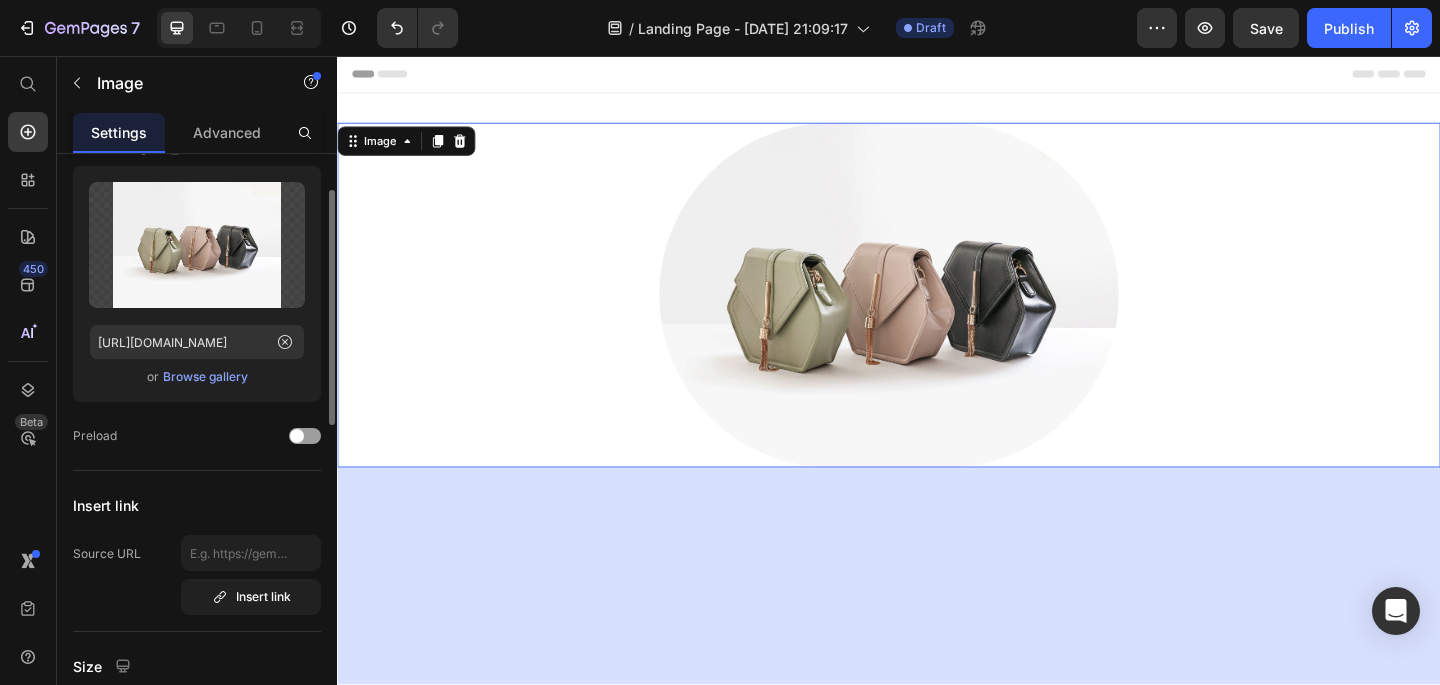 scroll, scrollTop: 79, scrollLeft: 0, axis: vertical 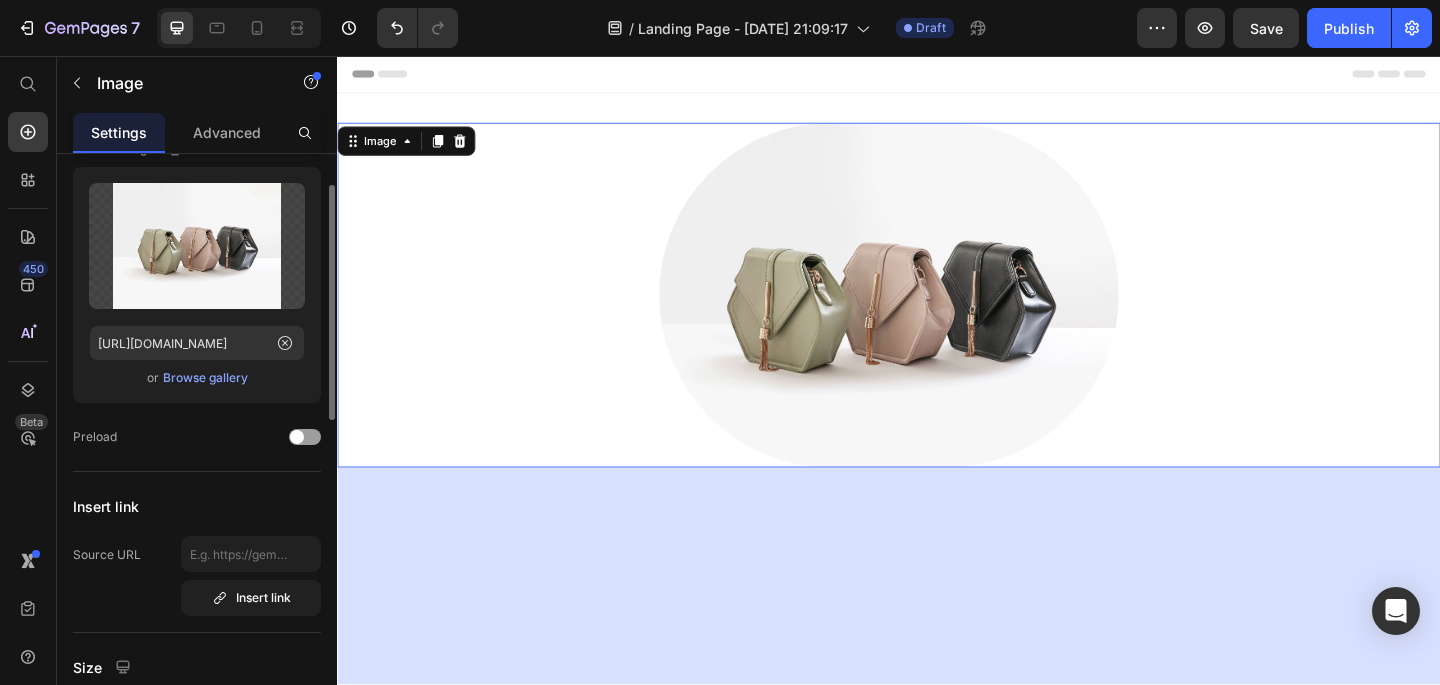 click on "Browse gallery" at bounding box center (205, 378) 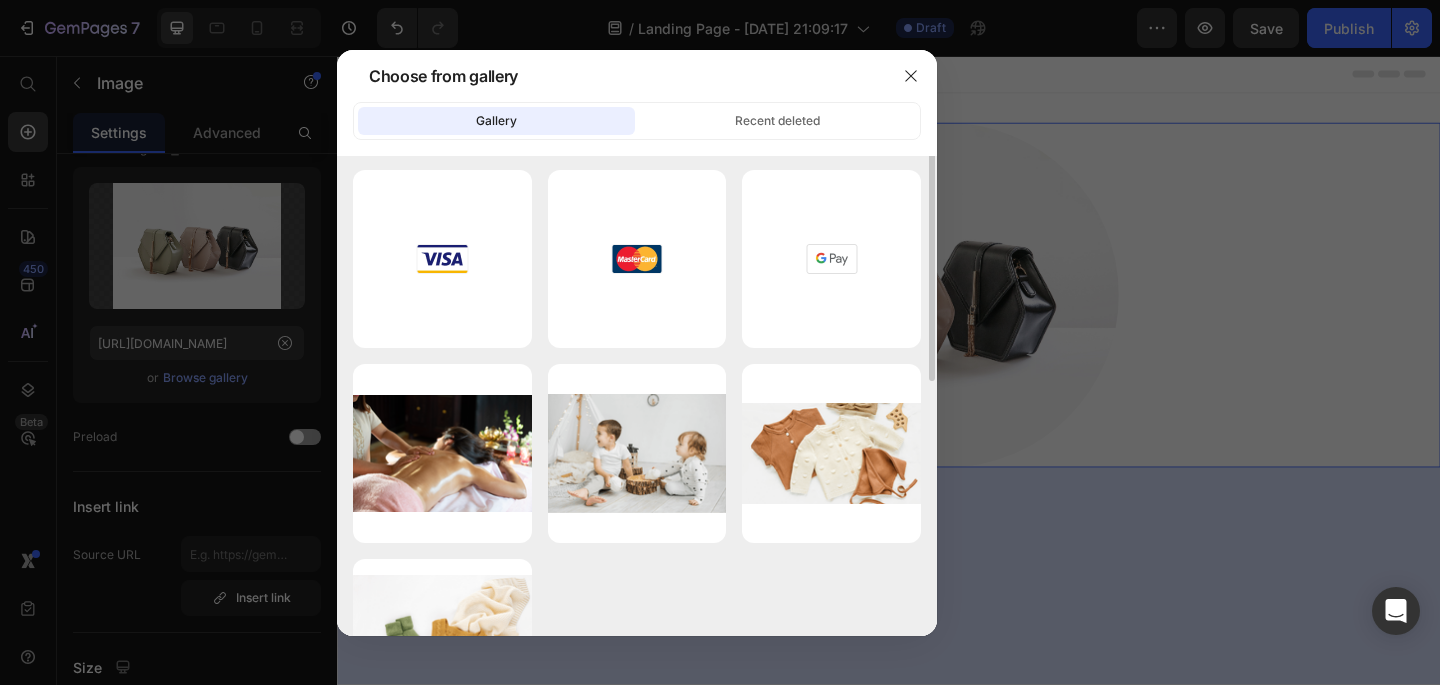 scroll, scrollTop: 0, scrollLeft: 0, axis: both 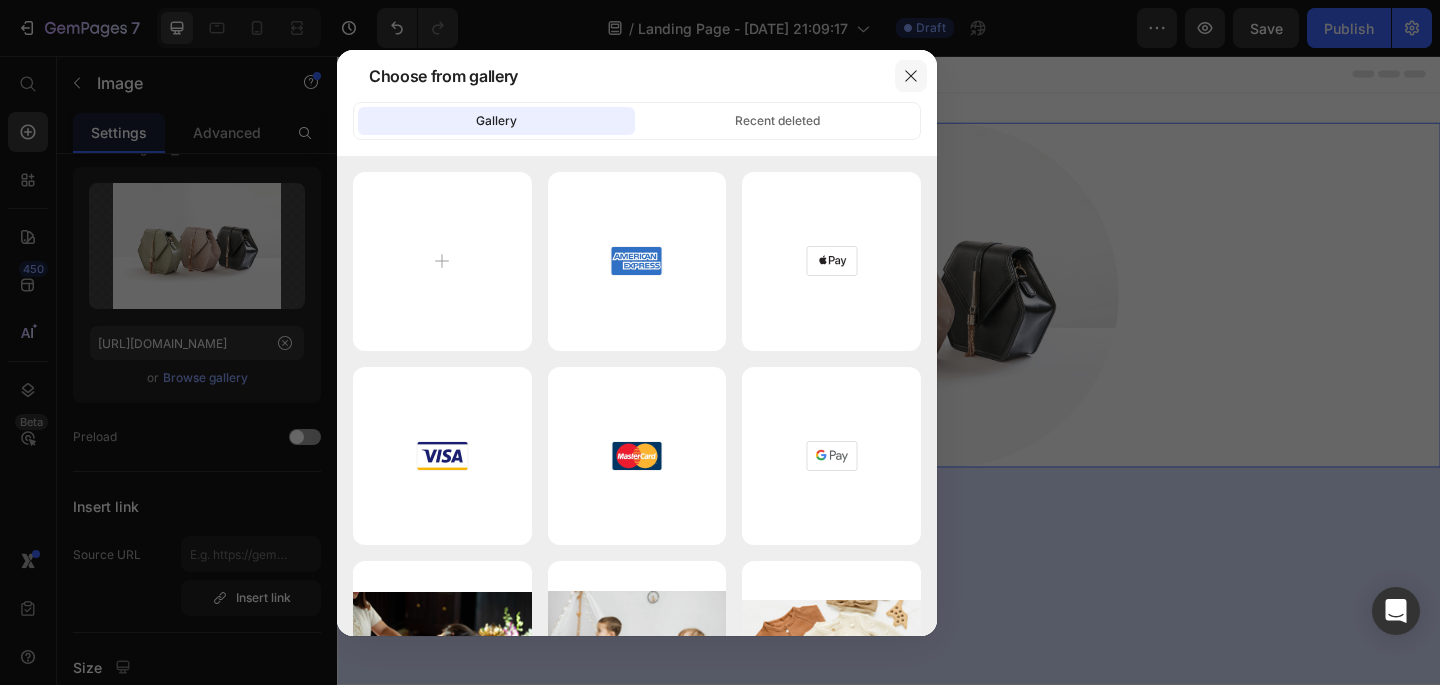 click 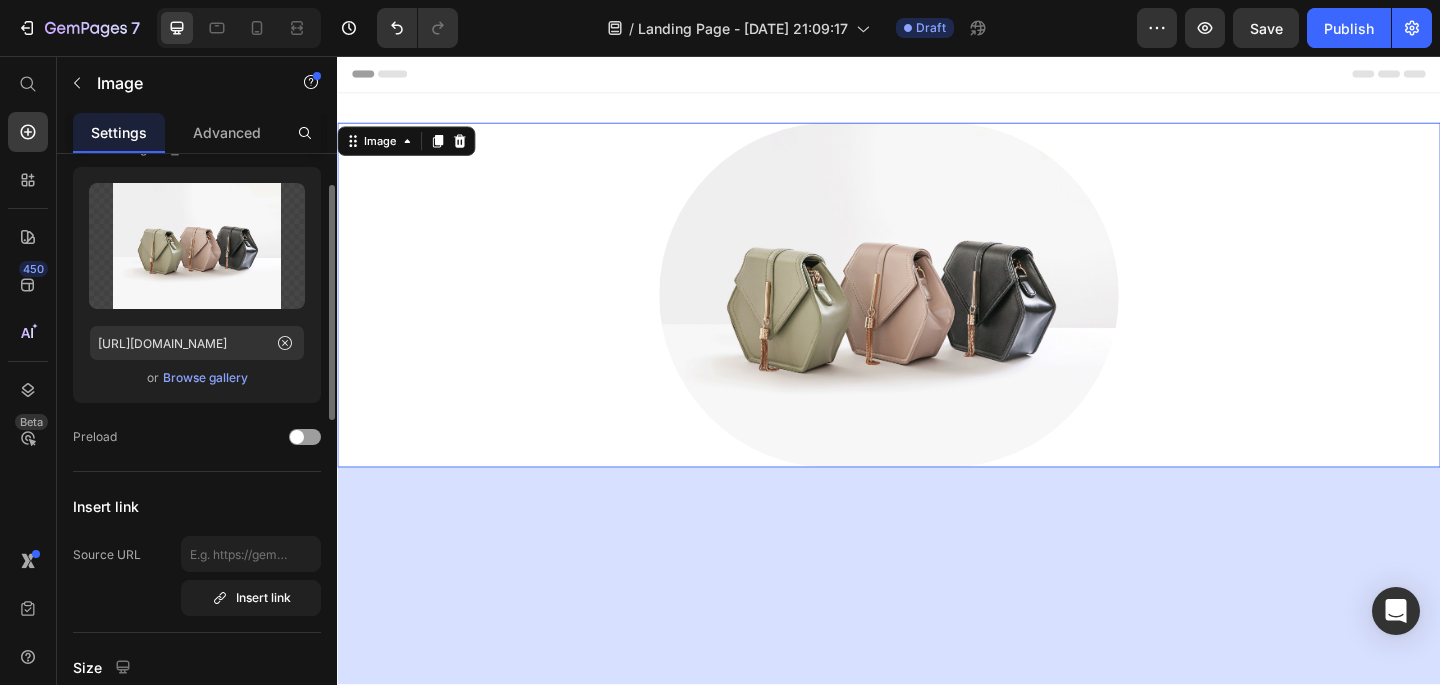 click on "Browse gallery" at bounding box center [205, 378] 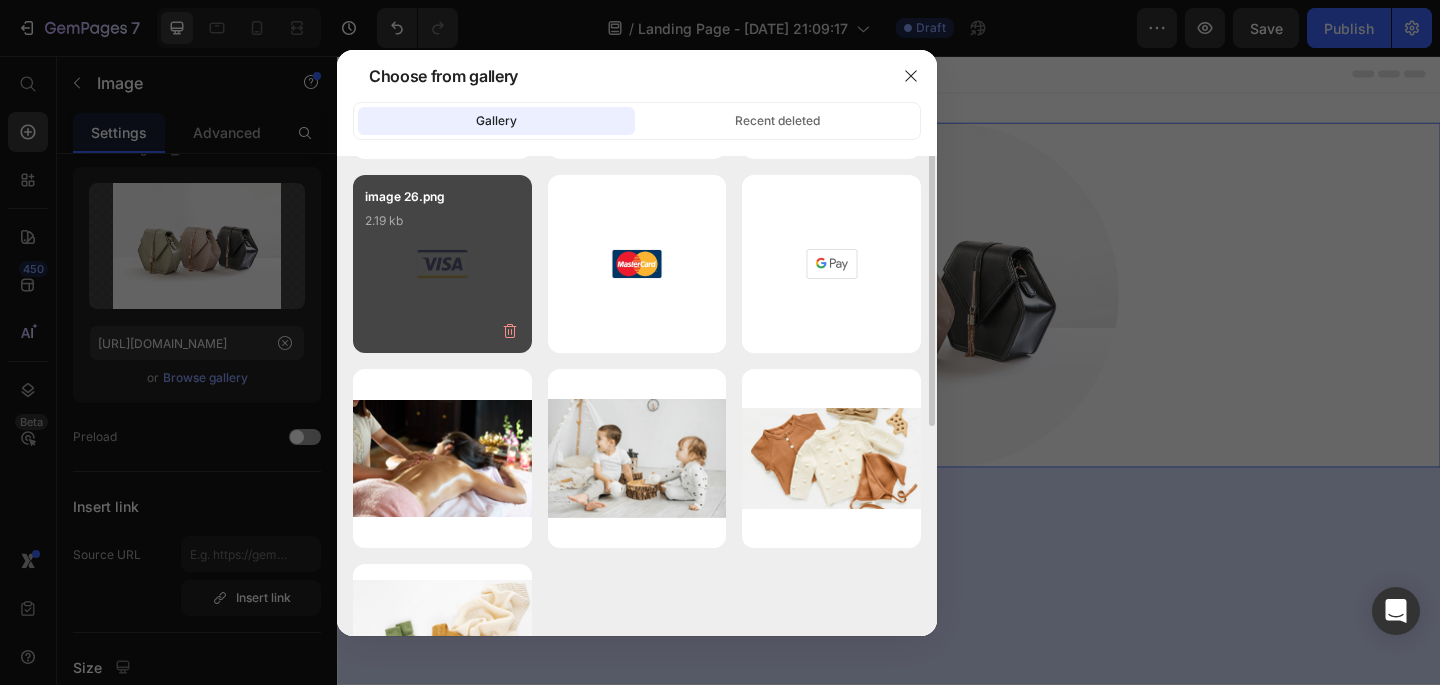 scroll, scrollTop: 0, scrollLeft: 0, axis: both 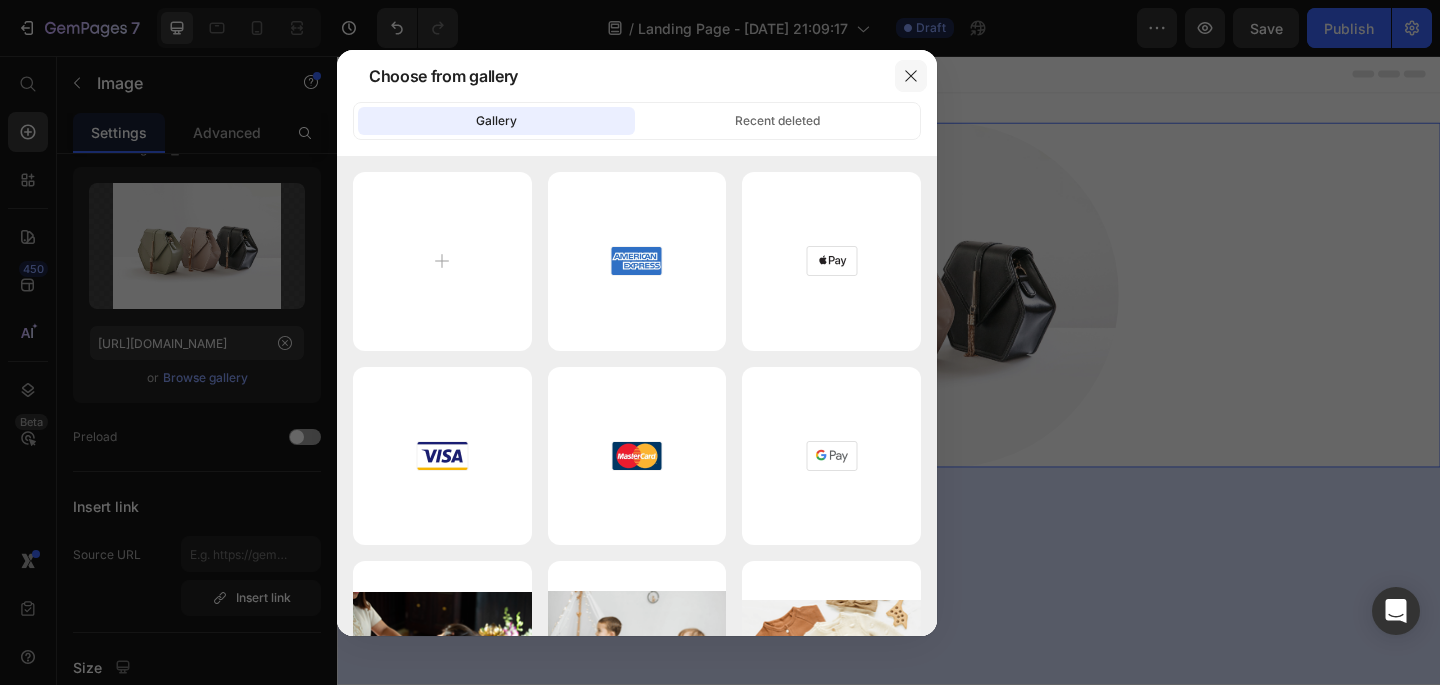 click at bounding box center [911, 76] 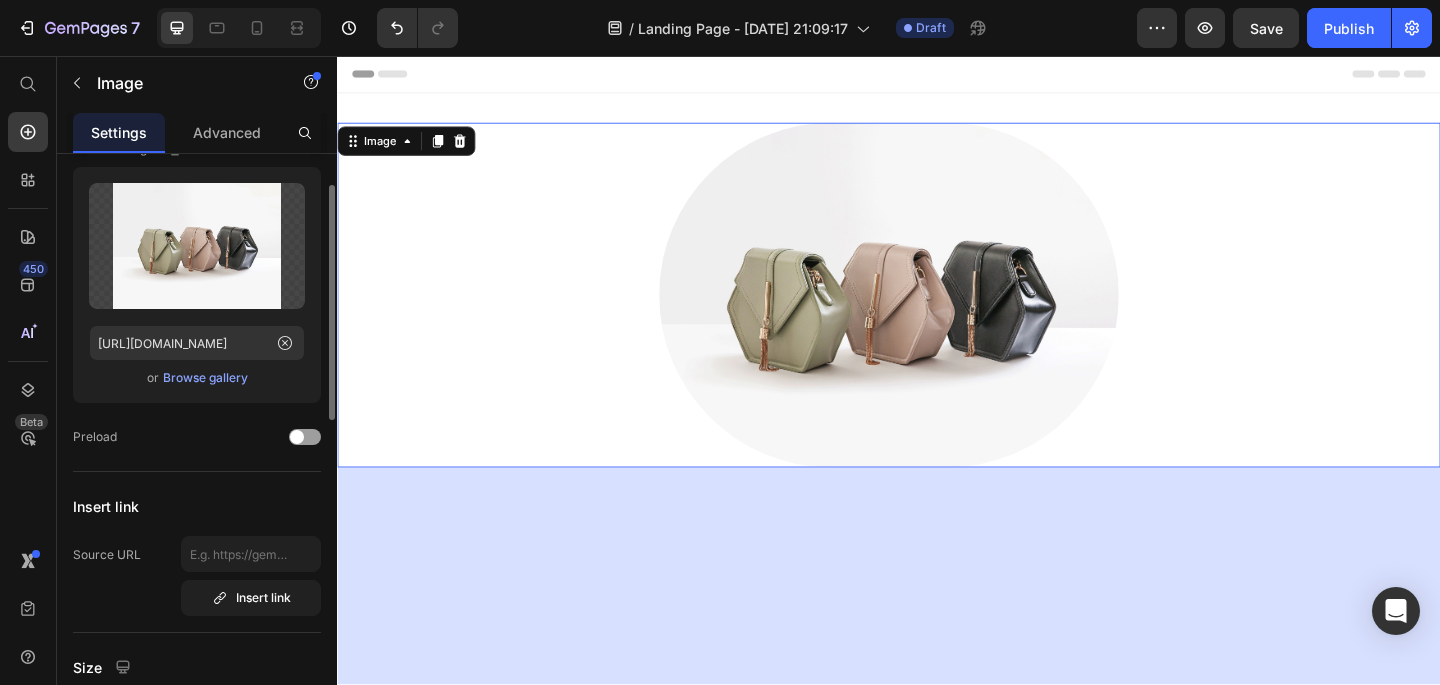 click on "Browse gallery" at bounding box center (205, 378) 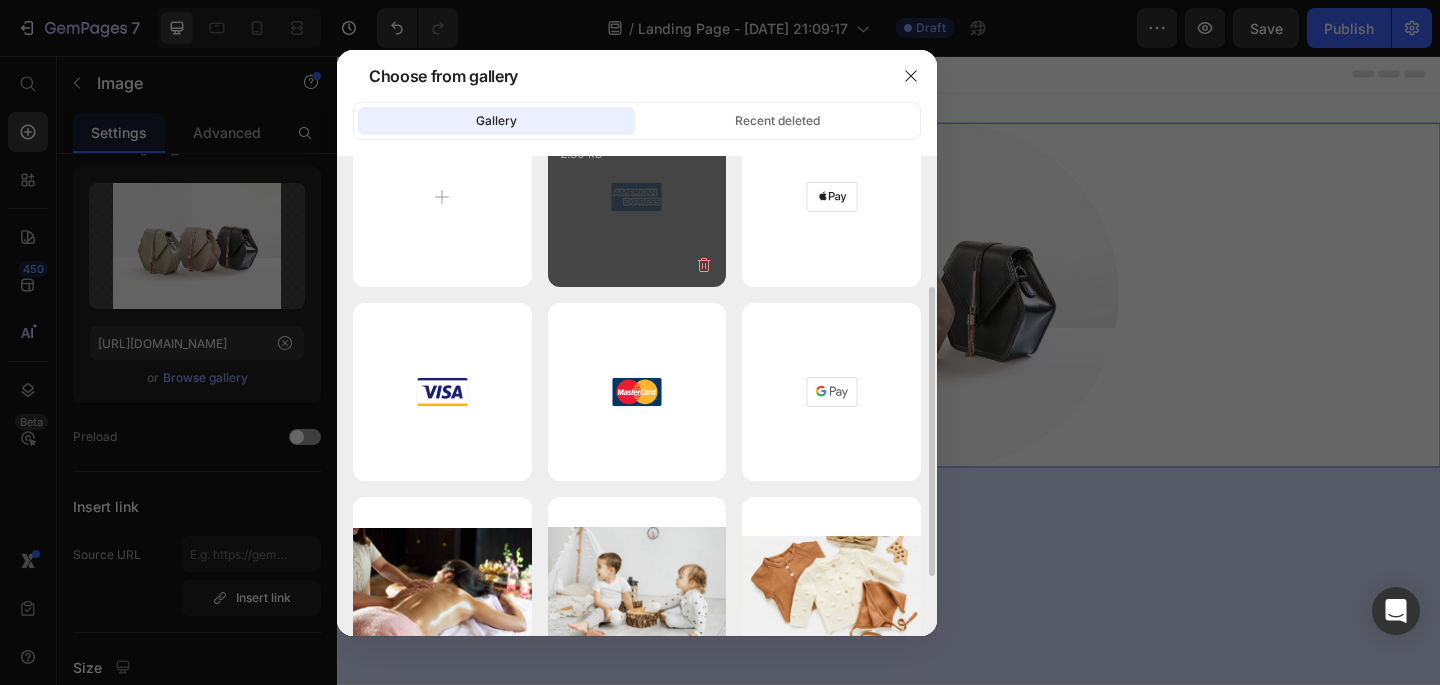 scroll, scrollTop: 0, scrollLeft: 0, axis: both 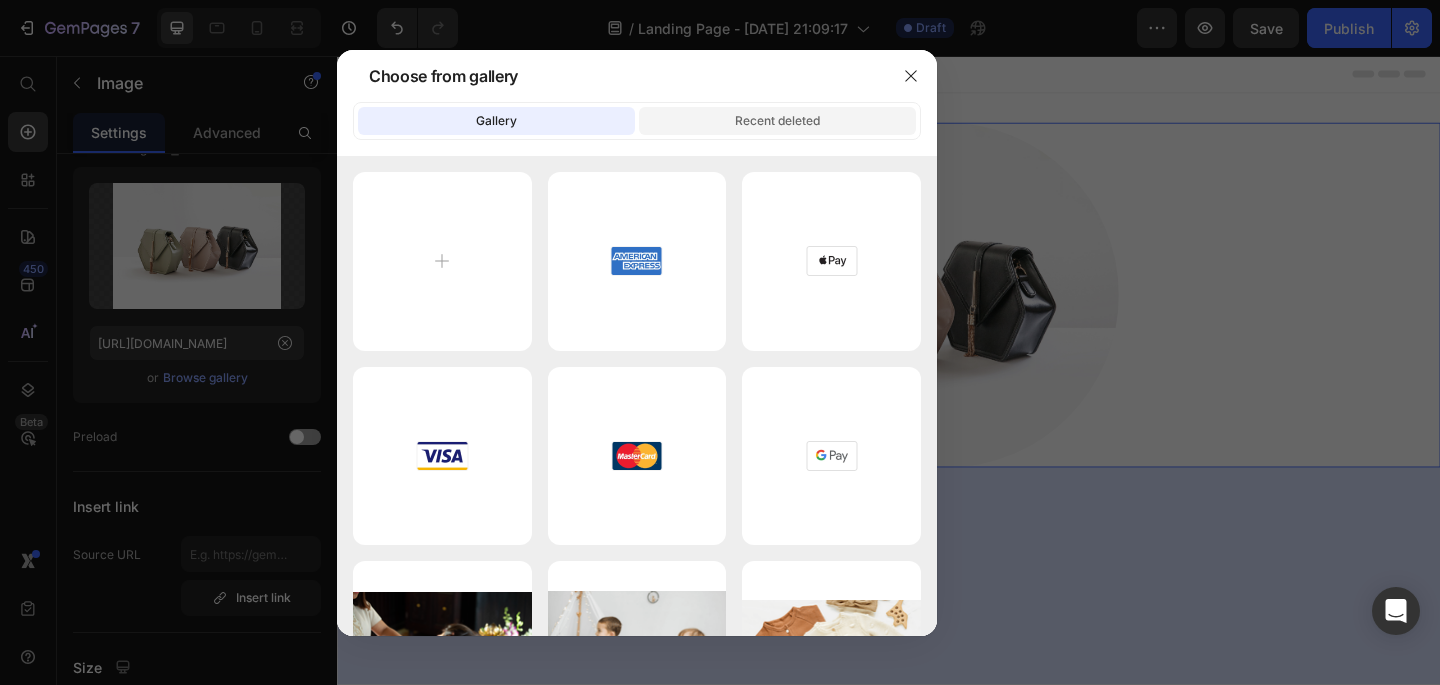click on "Recent deleted" 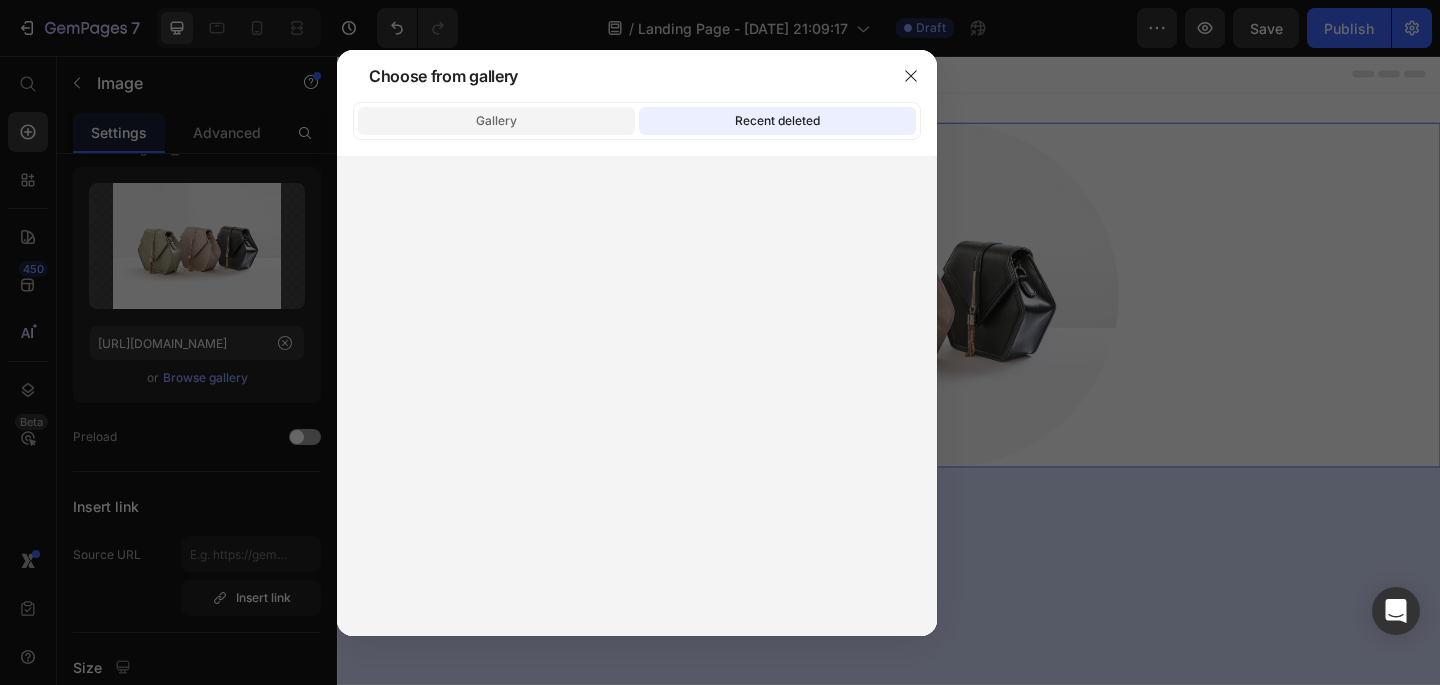 click on "Gallery" 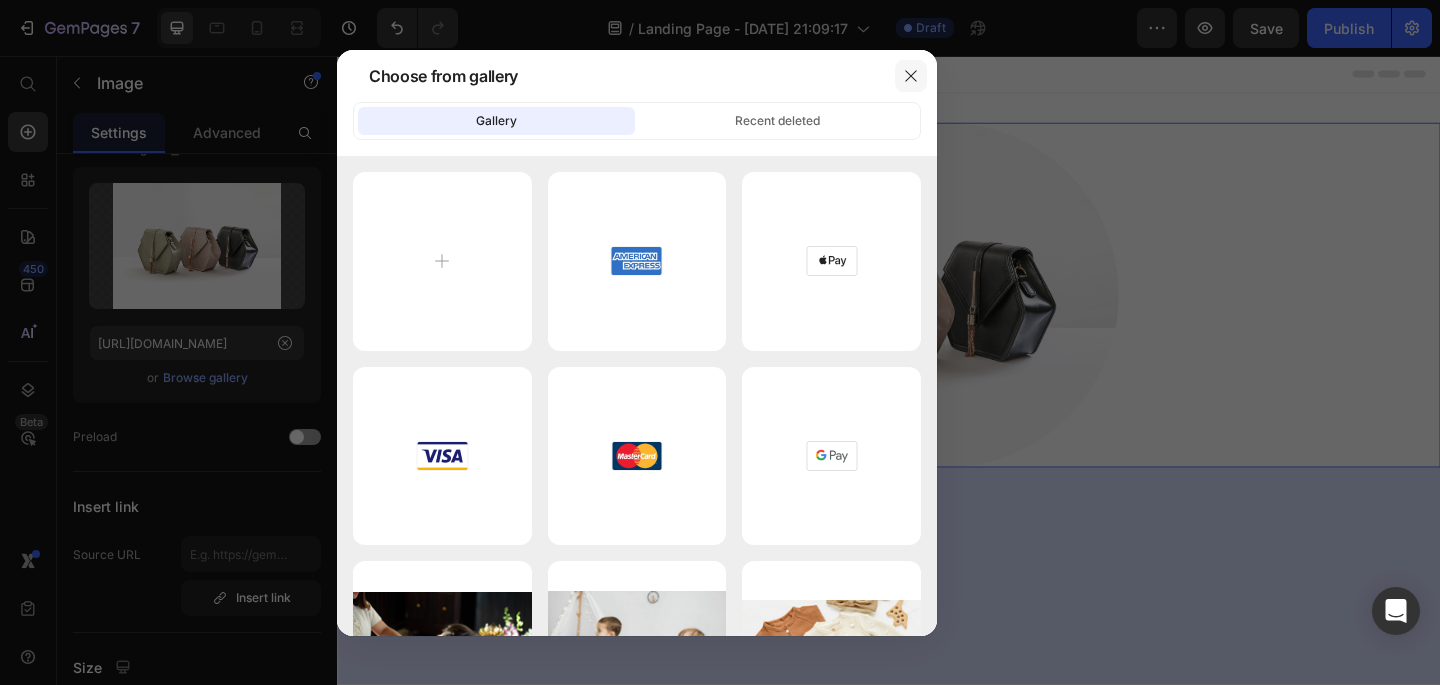 click 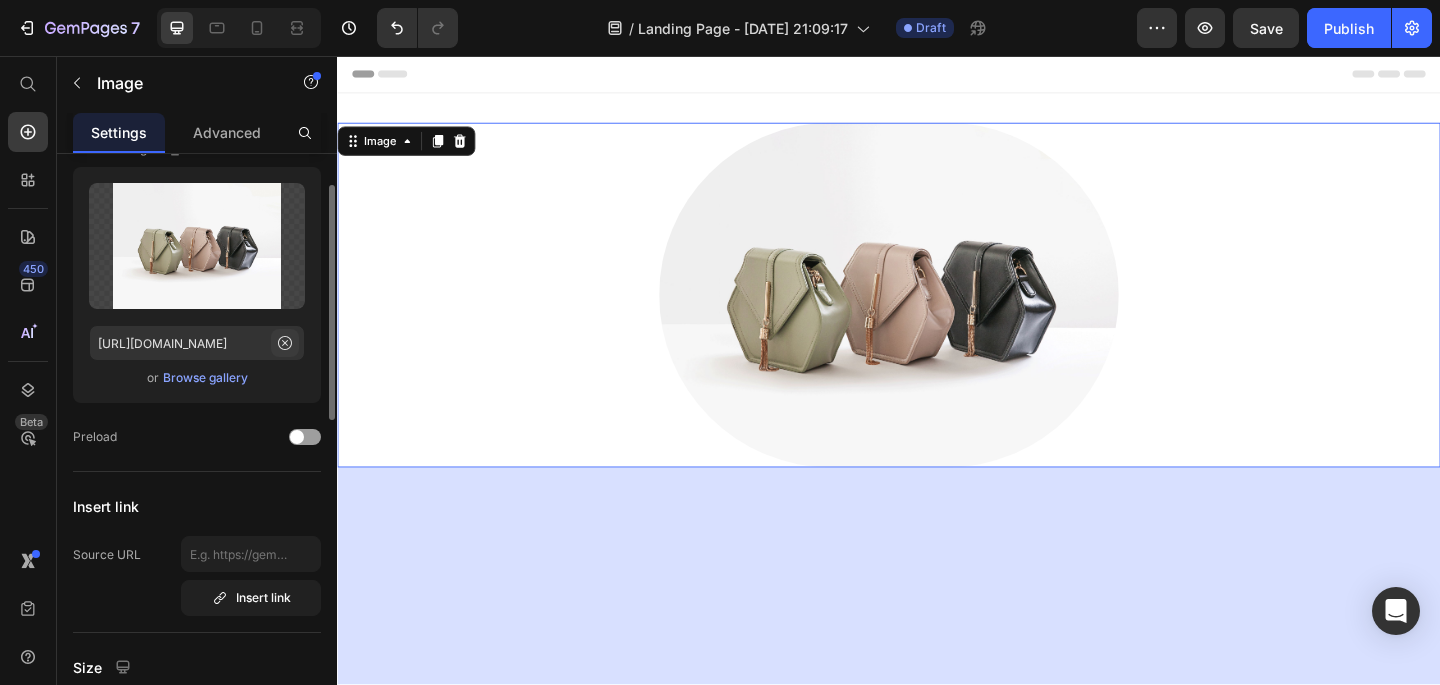 click 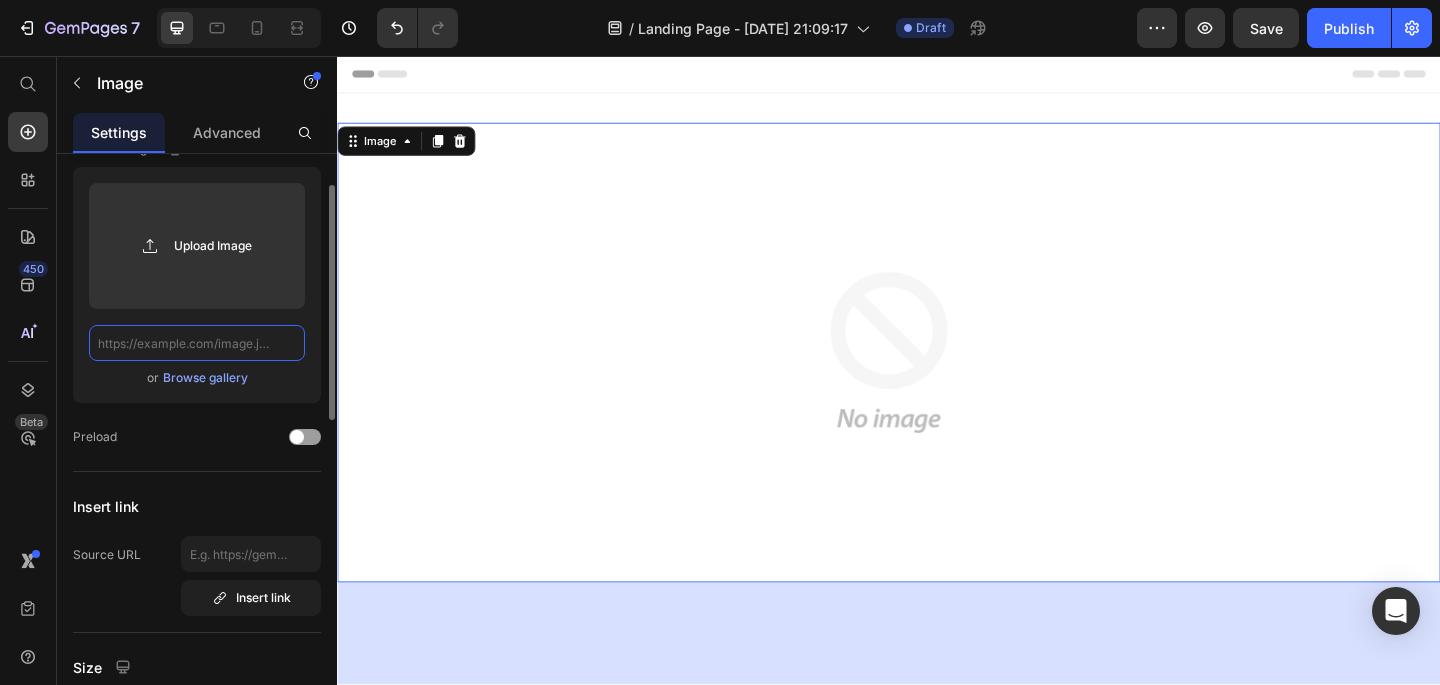 scroll, scrollTop: 0, scrollLeft: 0, axis: both 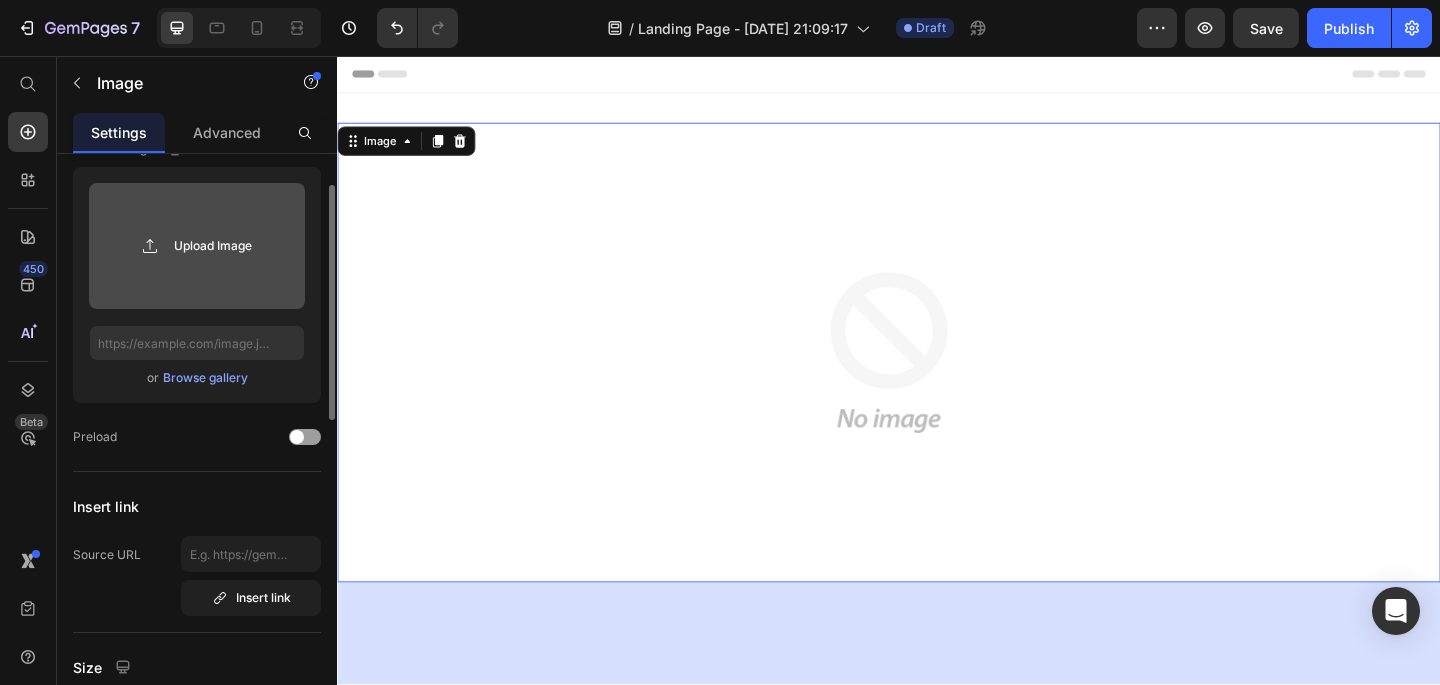 click 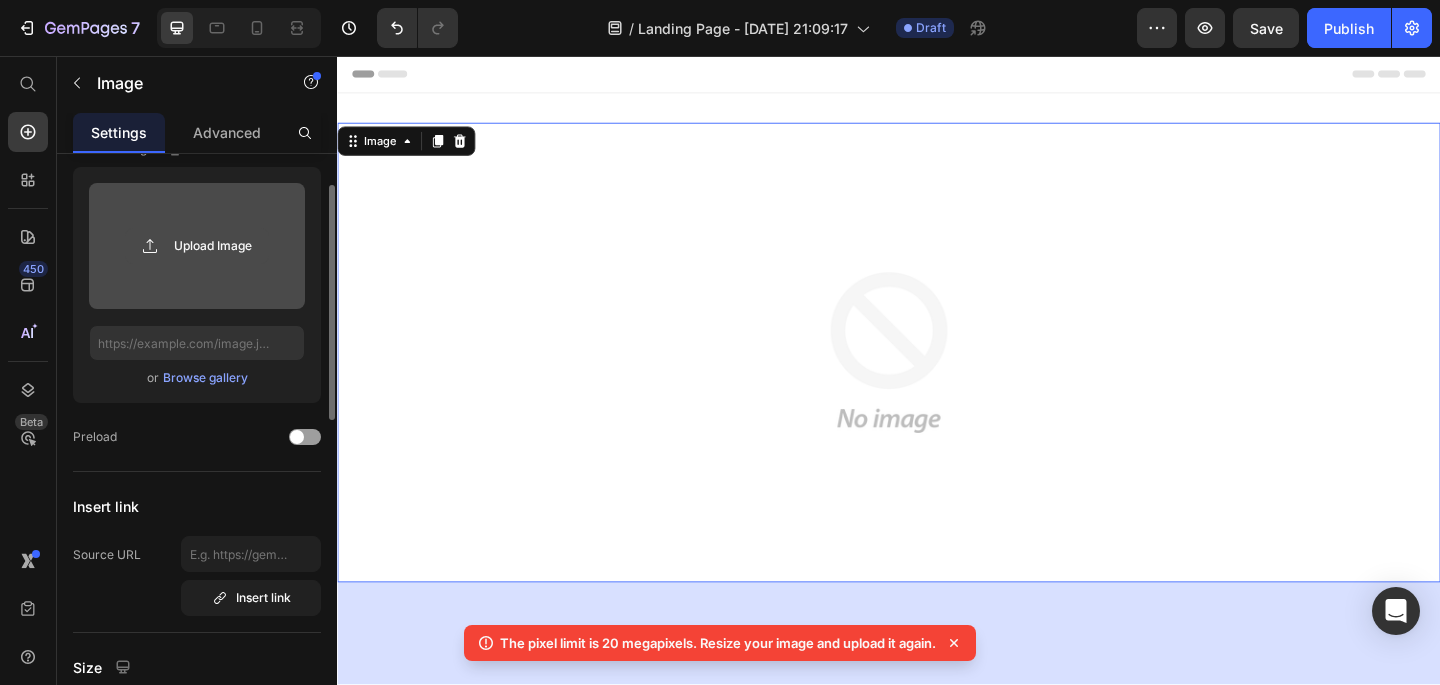 click 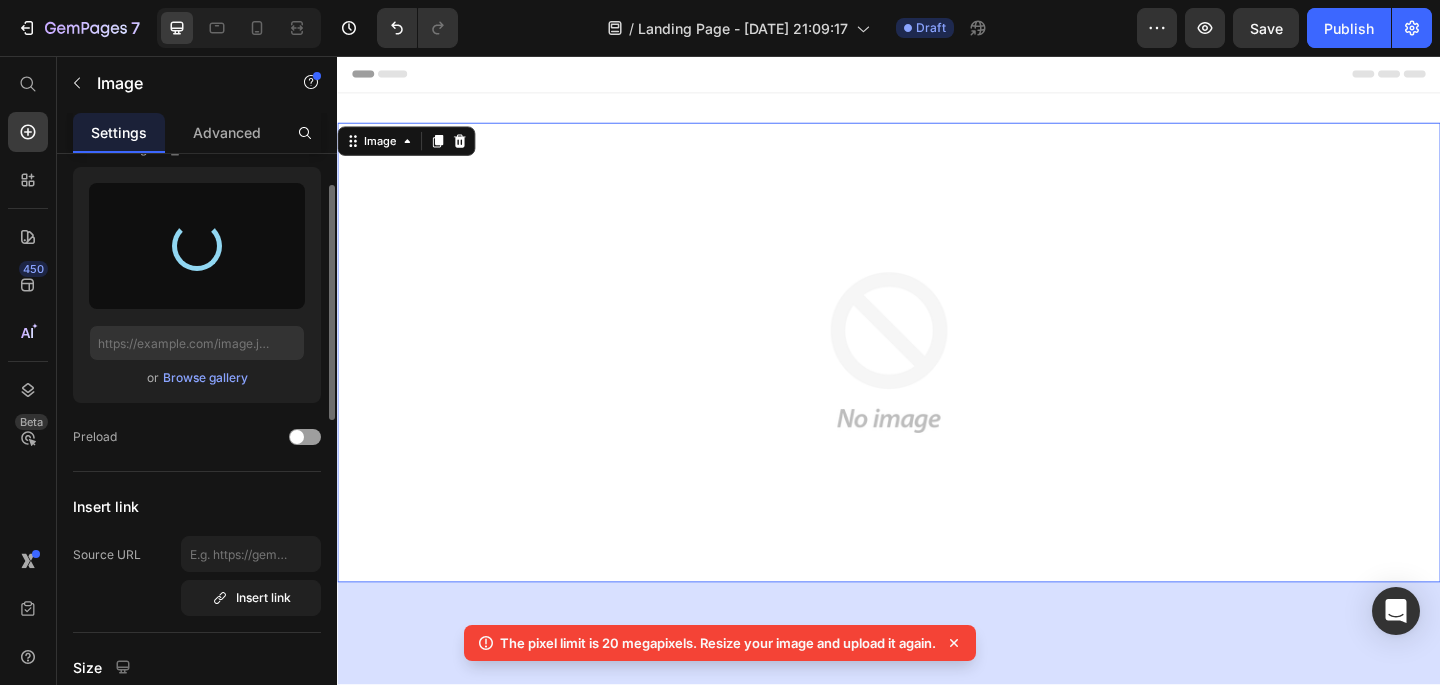 type on "https://cdn.shopify.com/s/files/1/0642/1761/2358/files/gempages_562481886023124133-01dabb1a-9481-405c-b92e-96dab96e07ae.png" 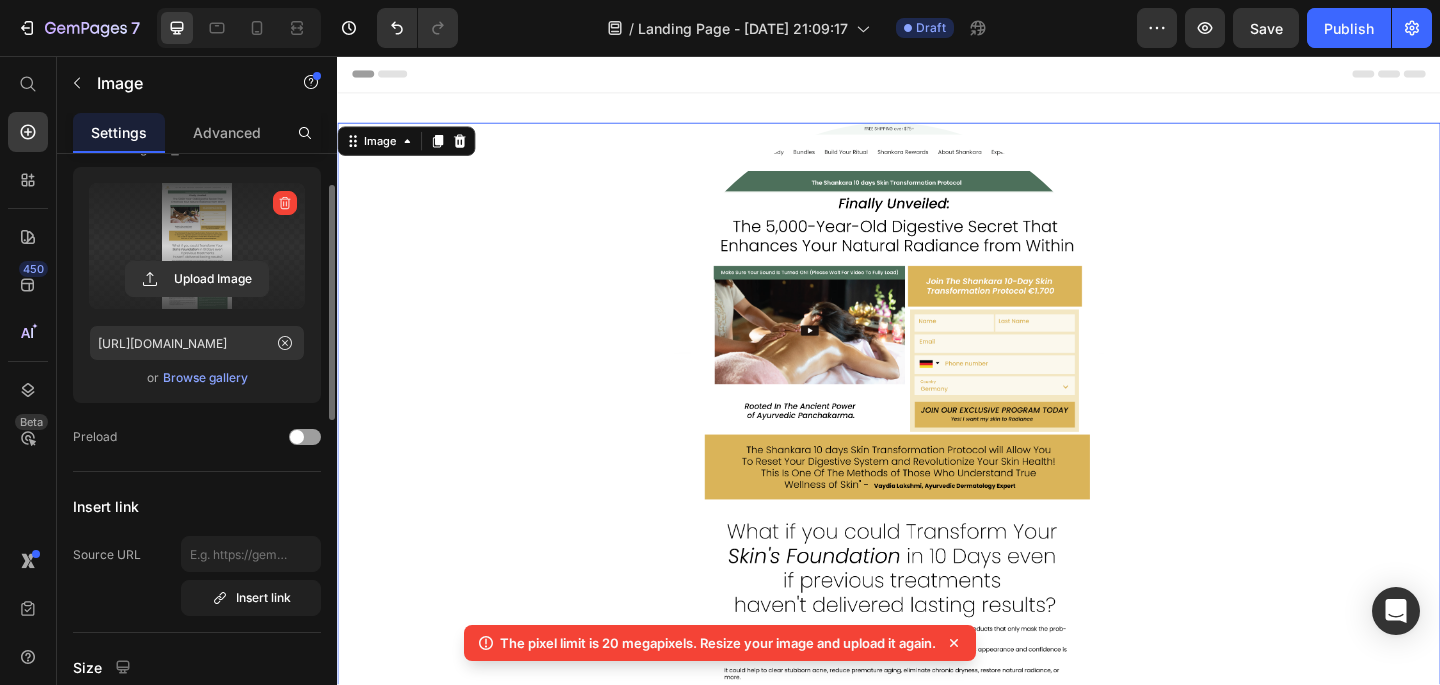 click 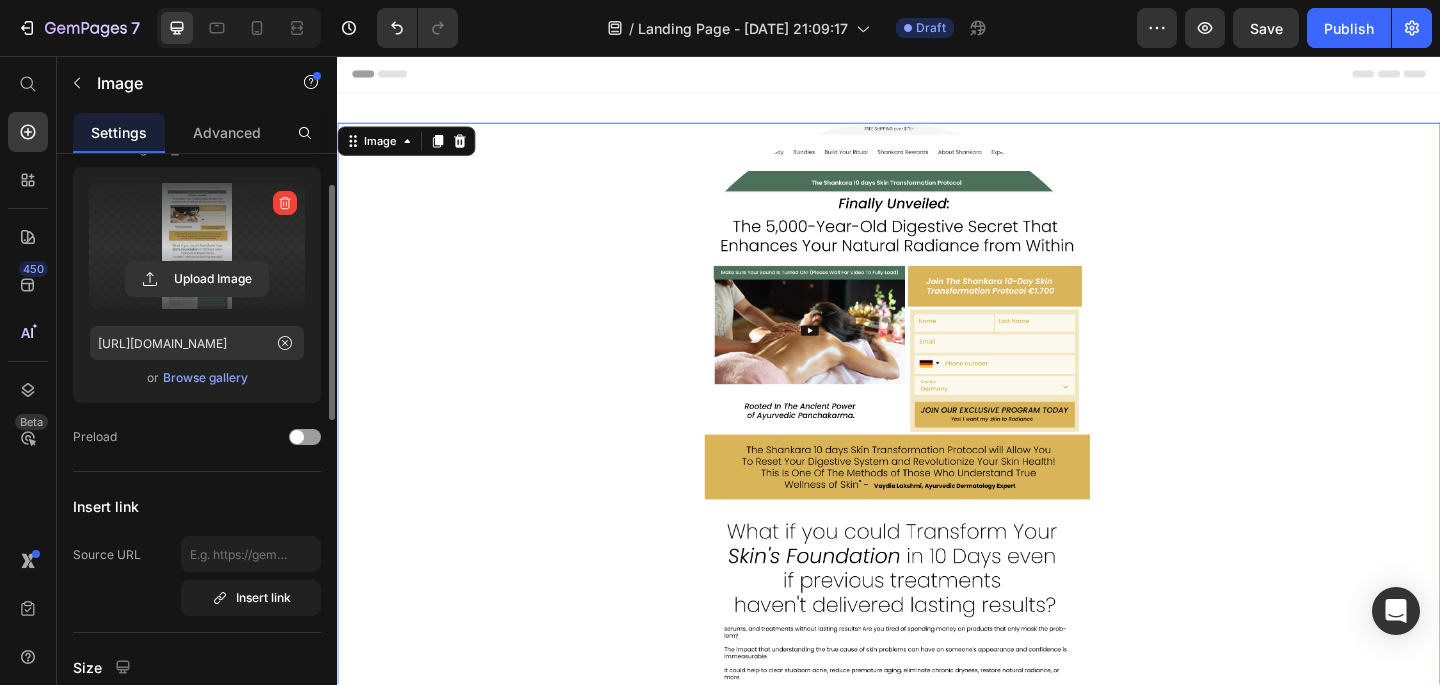 click at bounding box center [937, 577] 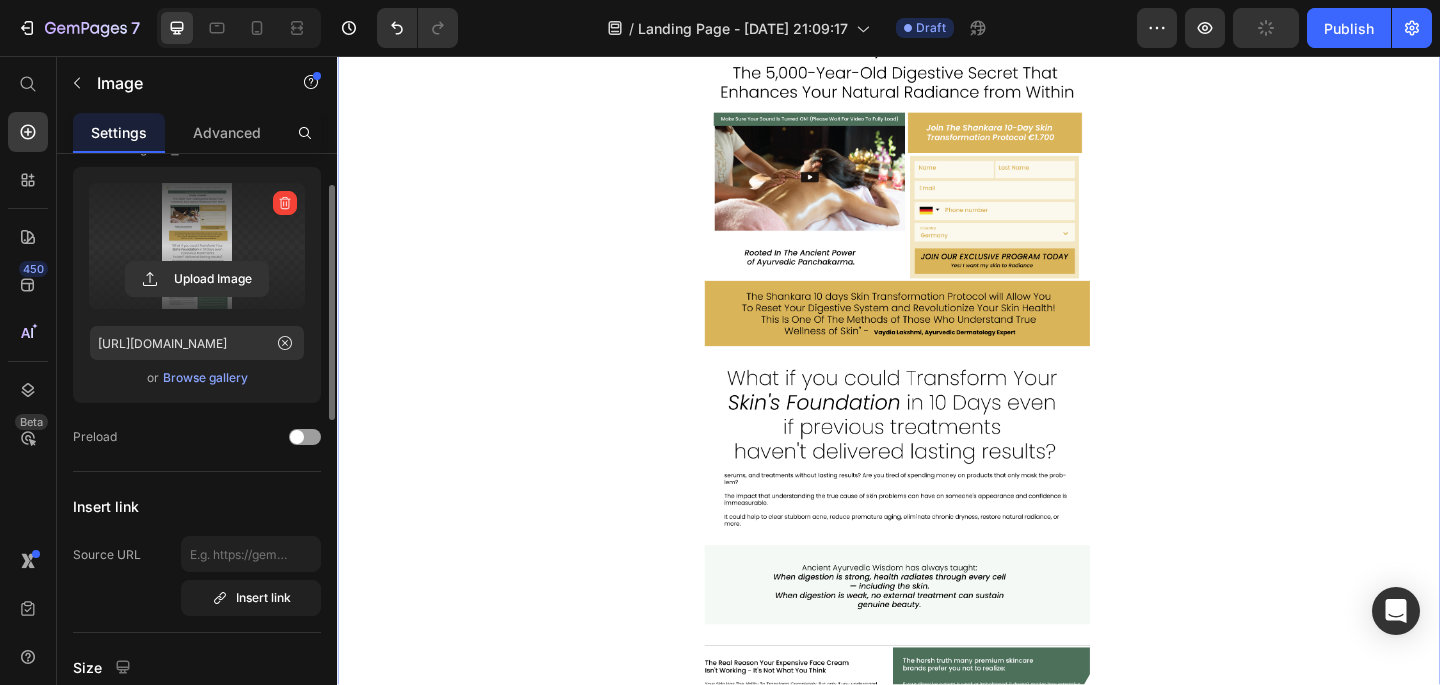 scroll, scrollTop: 107, scrollLeft: 0, axis: vertical 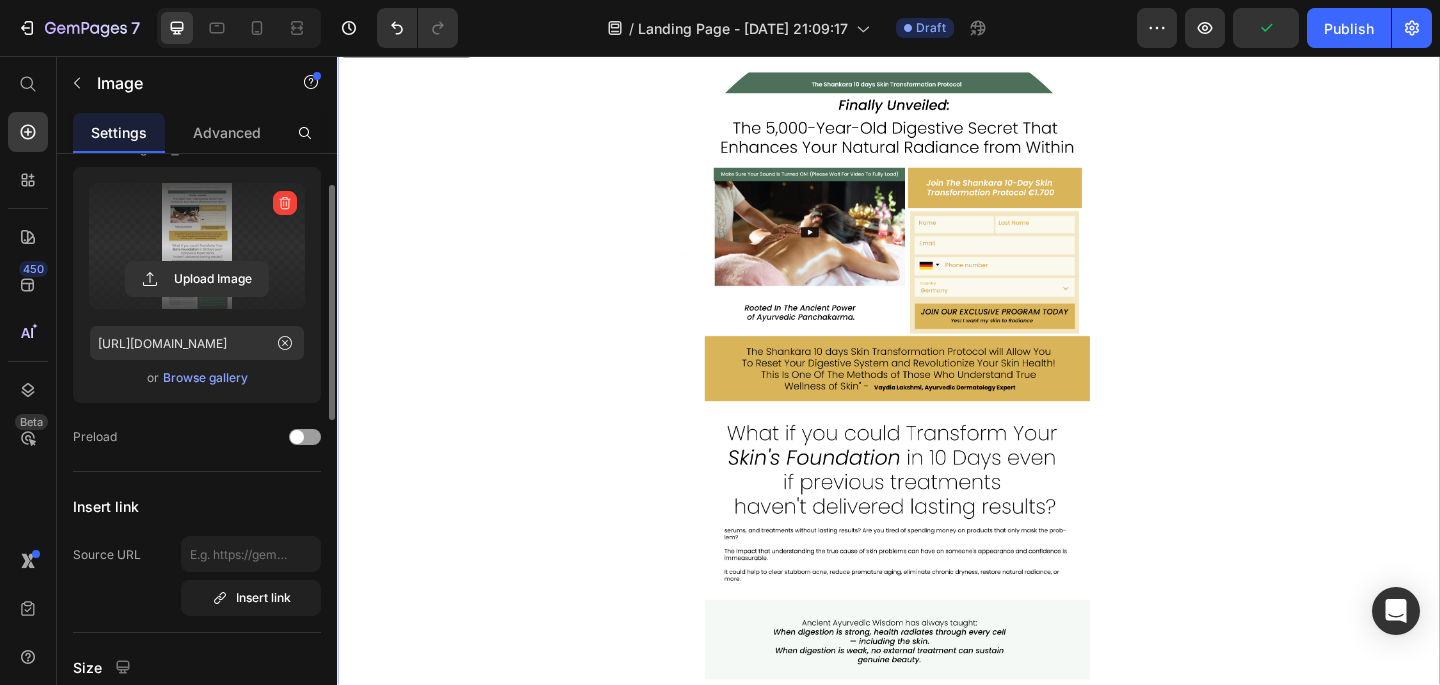 click at bounding box center (937, 470) 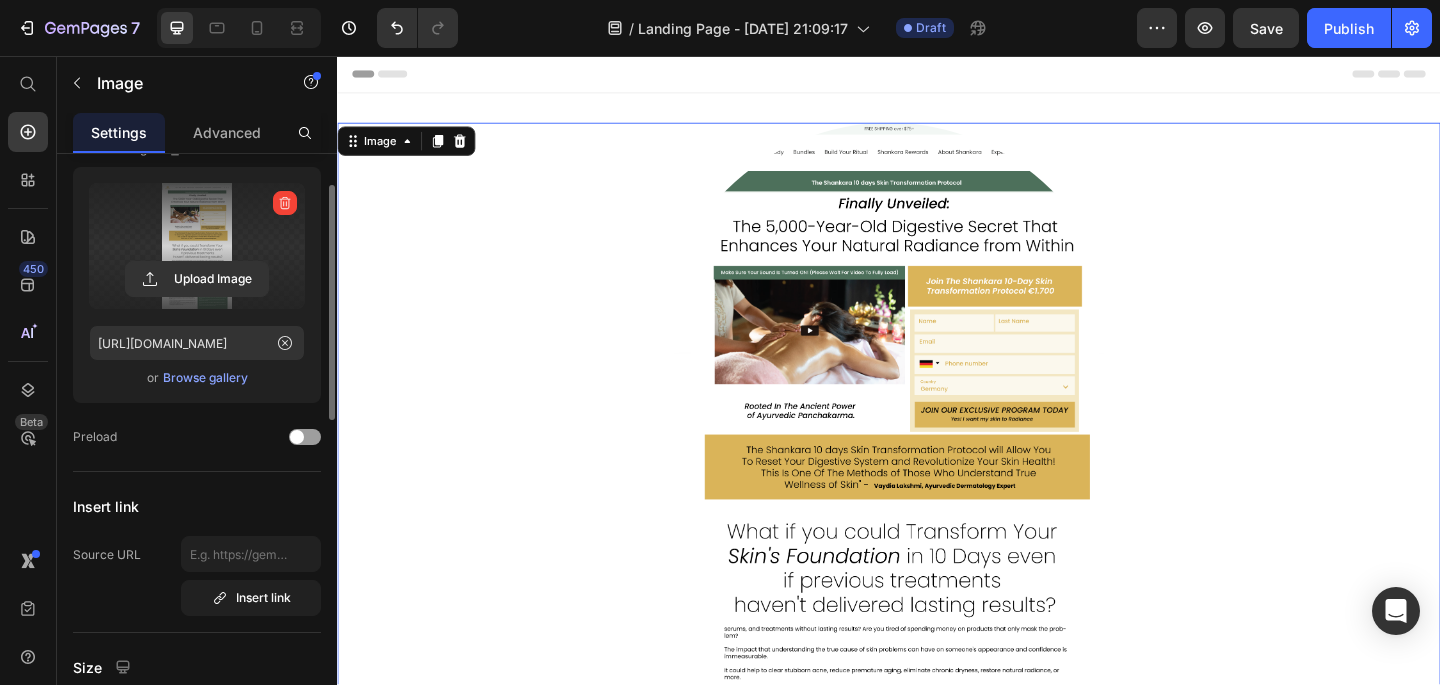 click at bounding box center [937, 577] 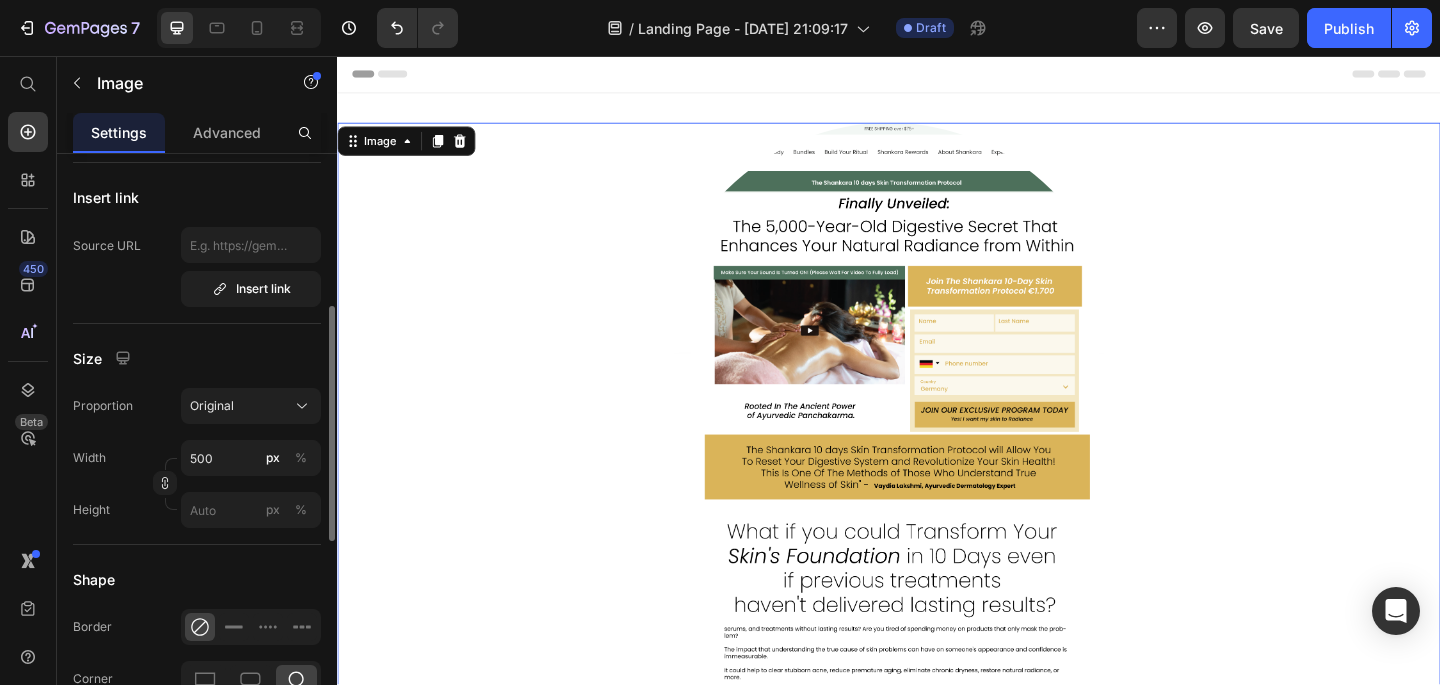 scroll, scrollTop: 403, scrollLeft: 0, axis: vertical 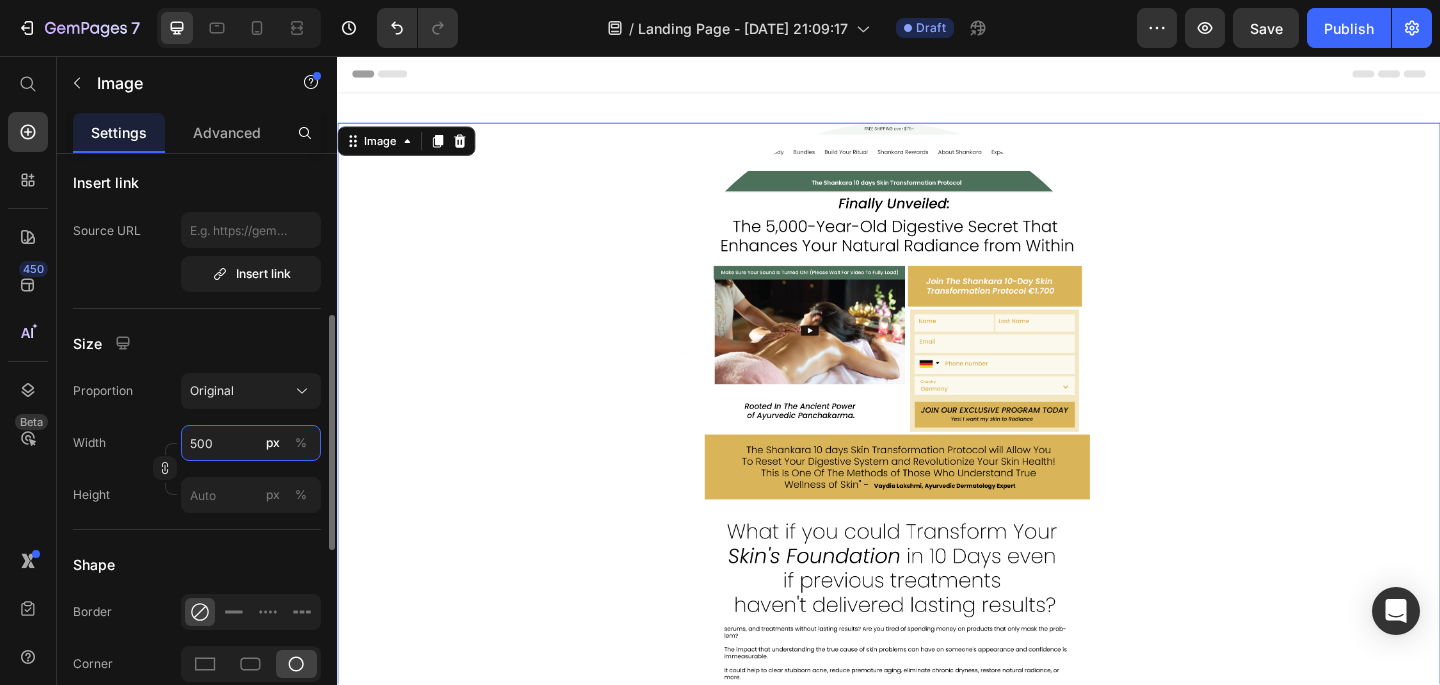 click on "500" at bounding box center (251, 443) 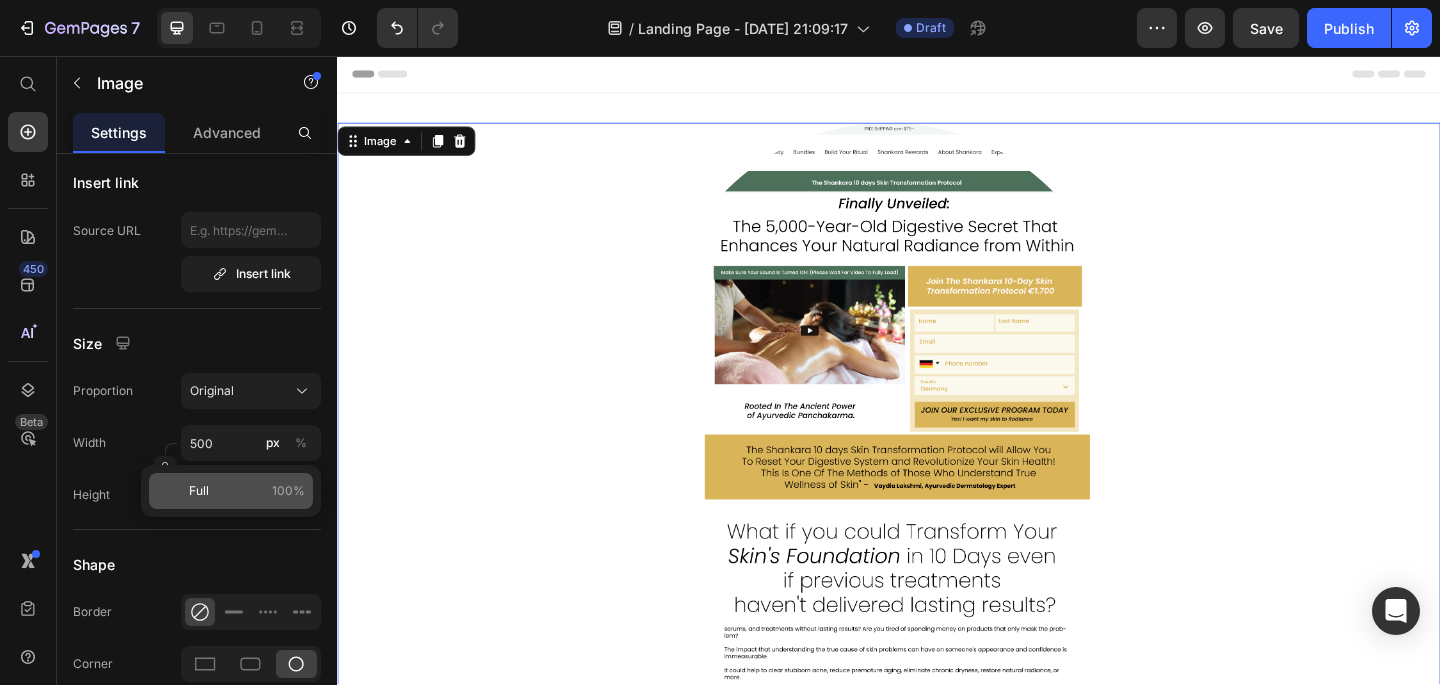 click on "Full 100%" at bounding box center (247, 491) 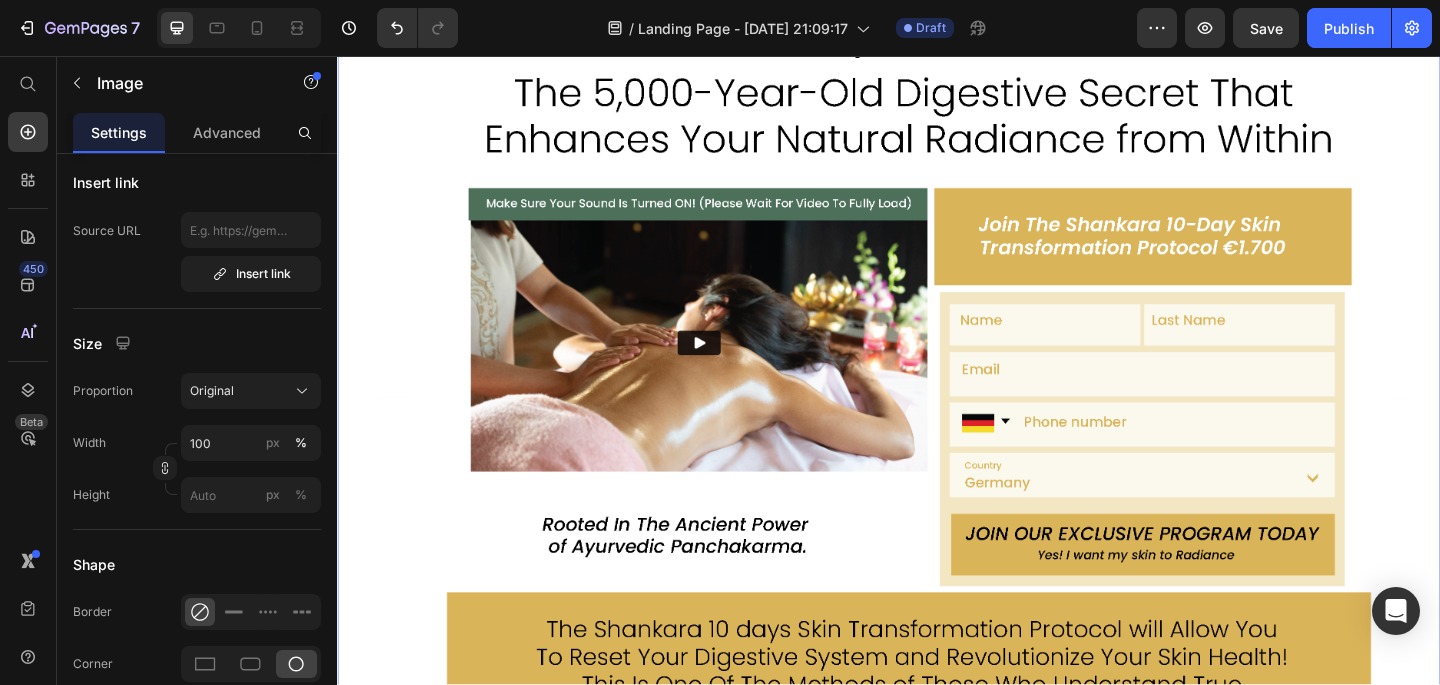 scroll, scrollTop: 0, scrollLeft: 0, axis: both 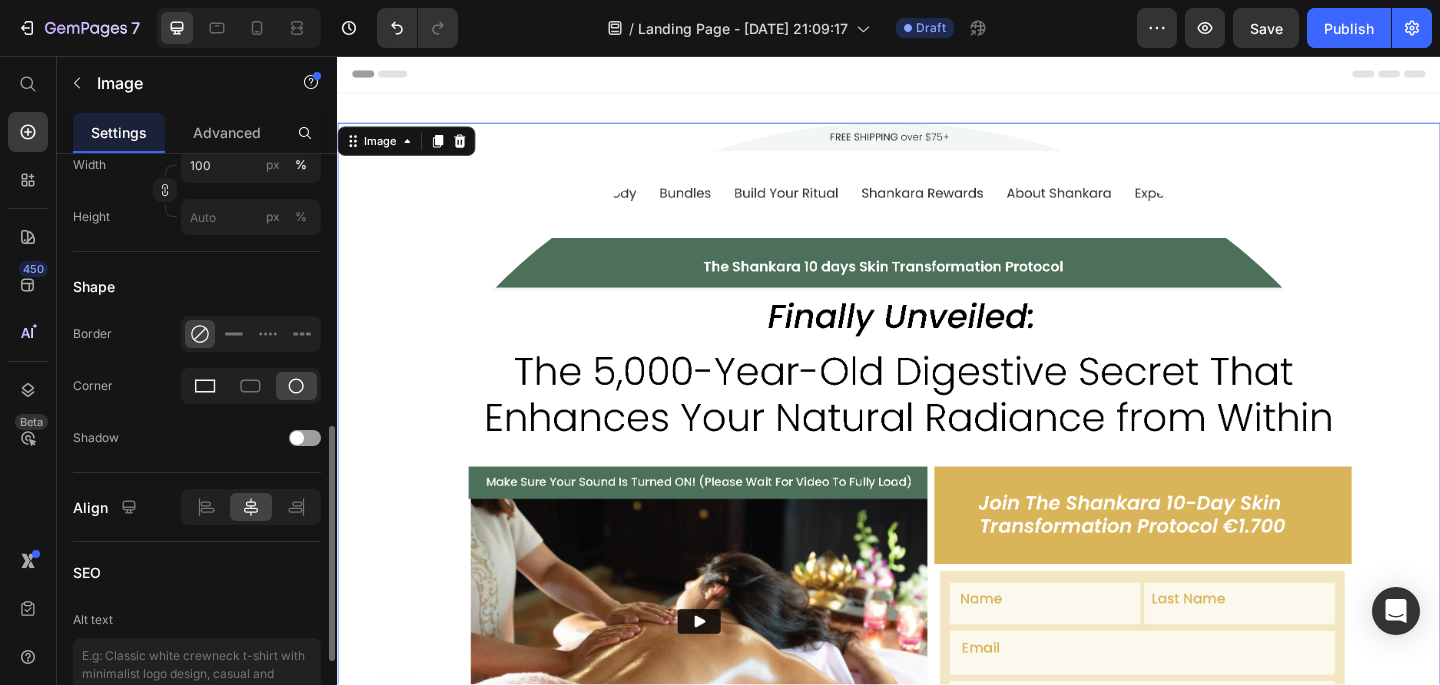 click 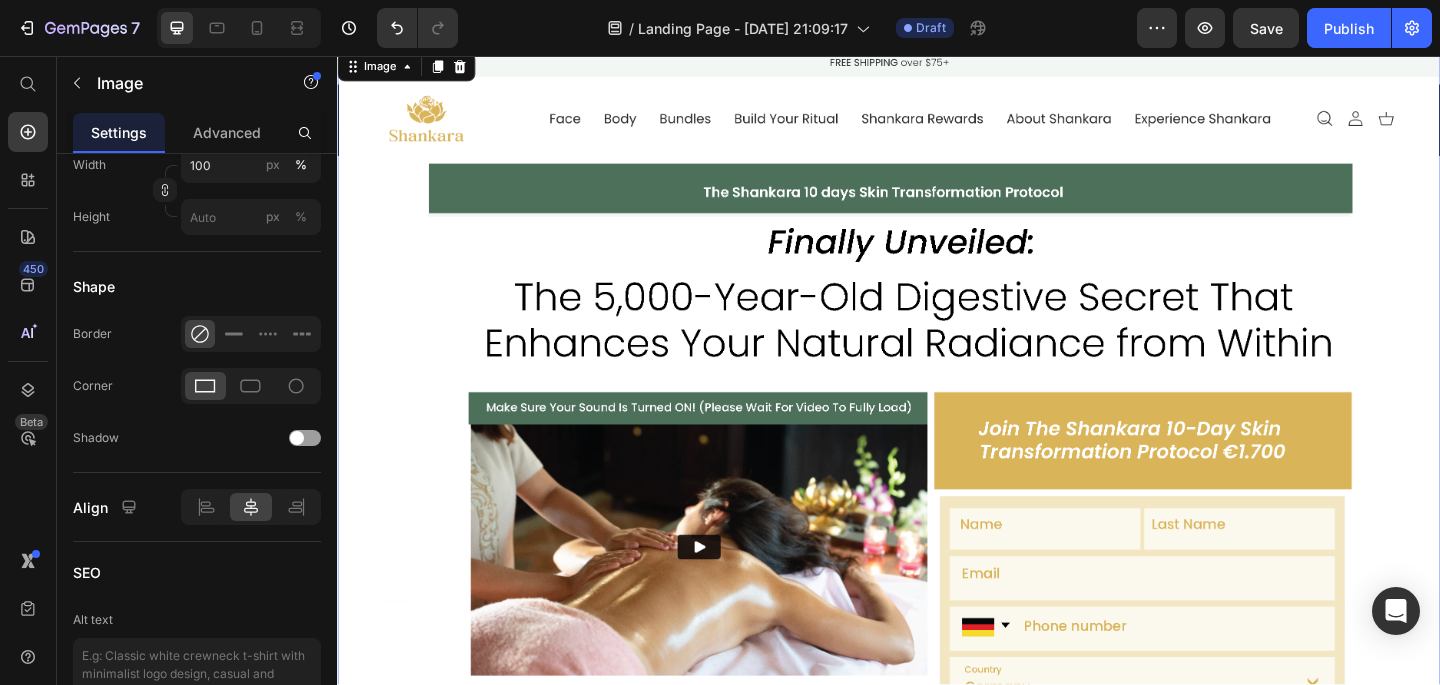 scroll, scrollTop: 0, scrollLeft: 0, axis: both 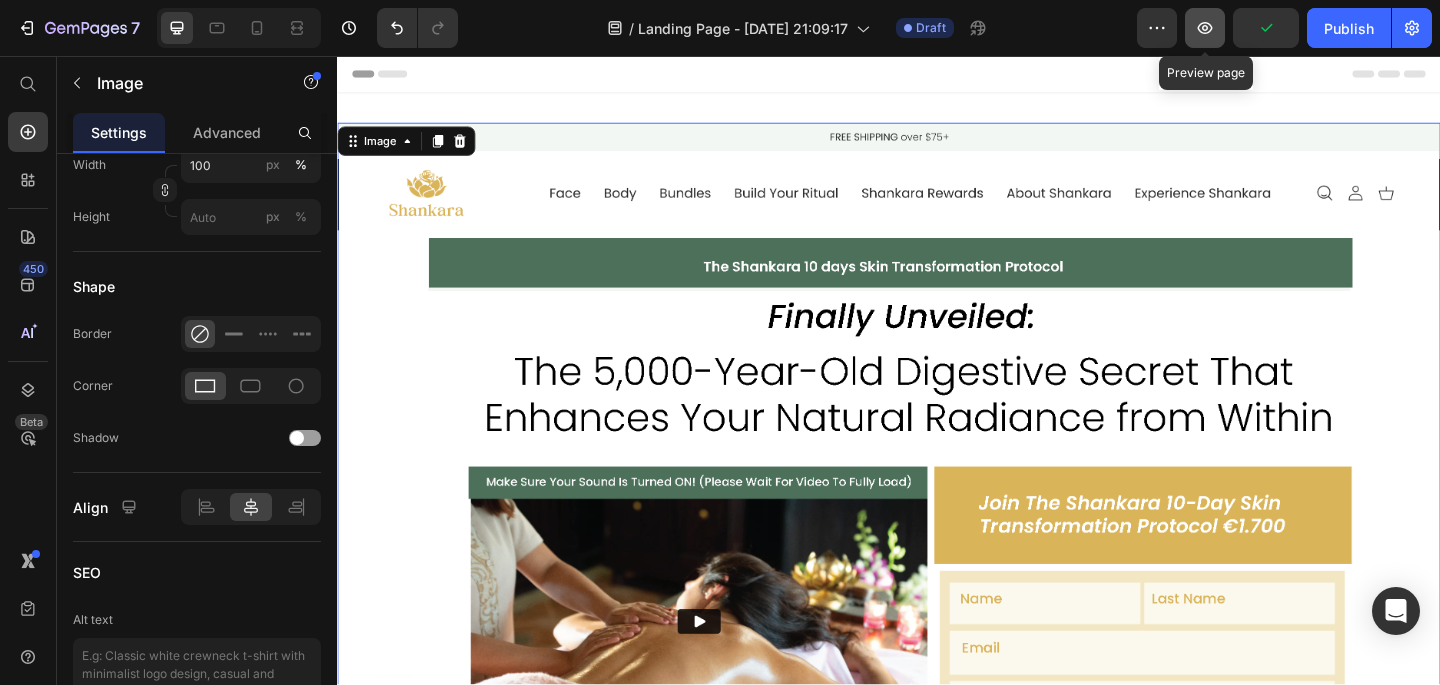 click 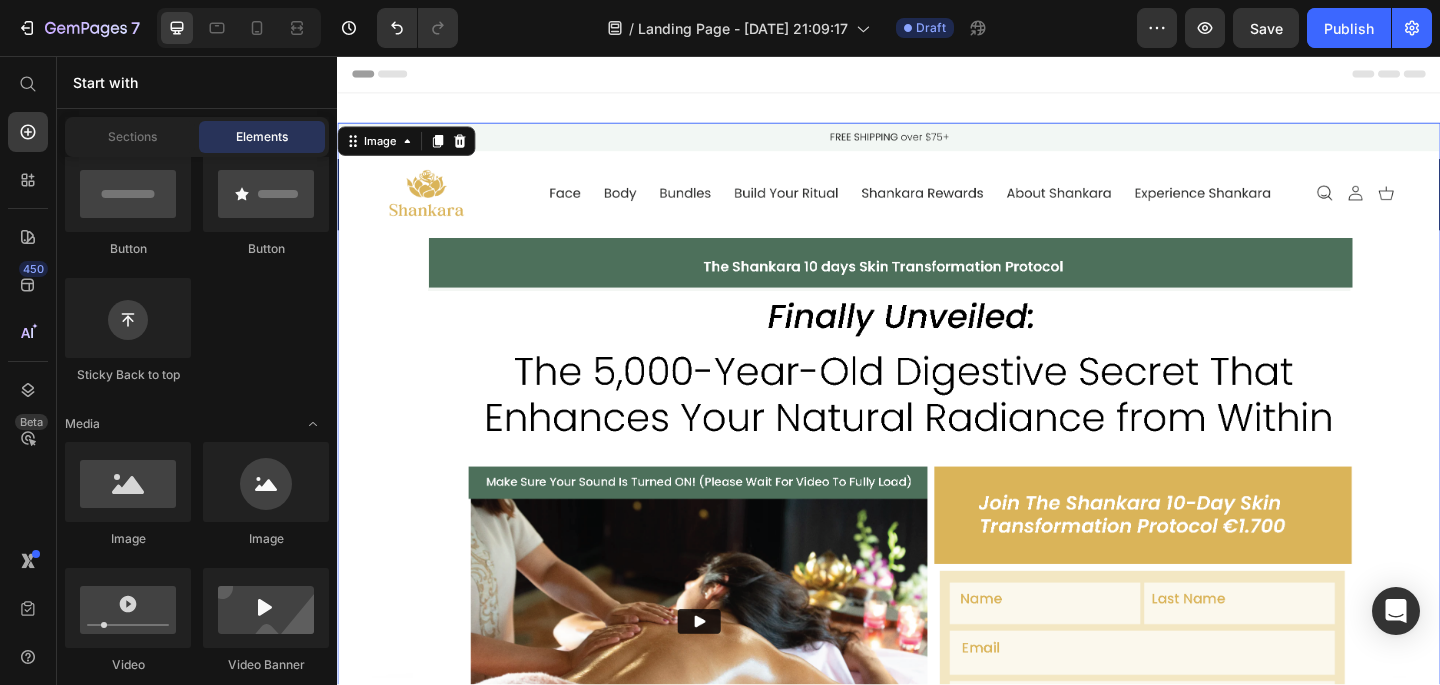 click 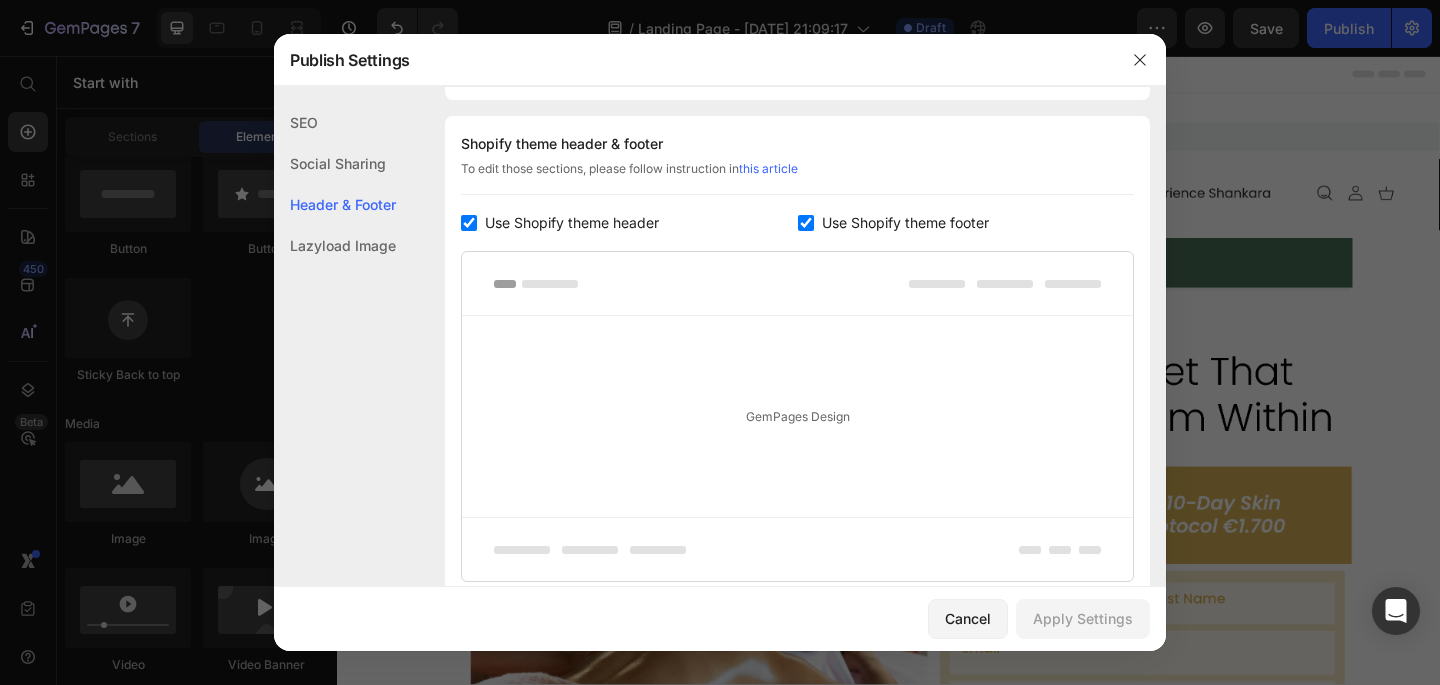 scroll, scrollTop: 937, scrollLeft: 0, axis: vertical 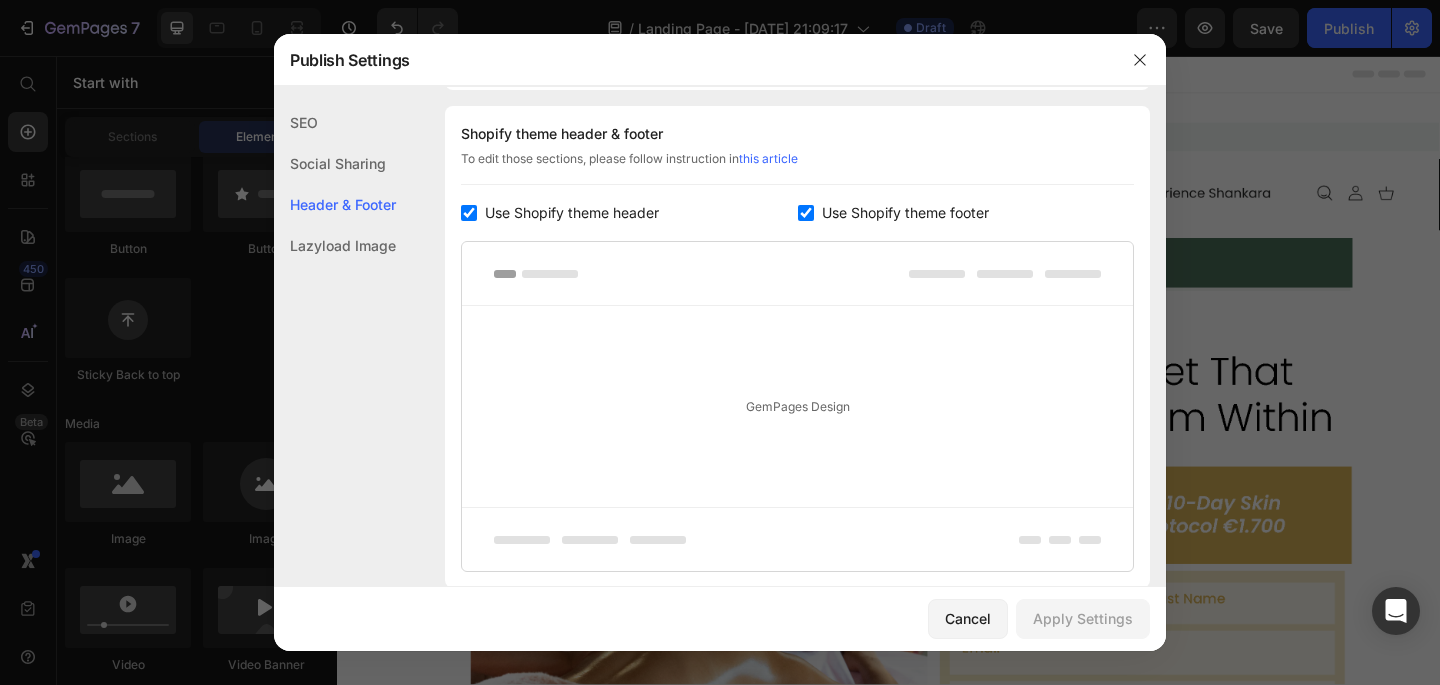 click at bounding box center [806, 213] 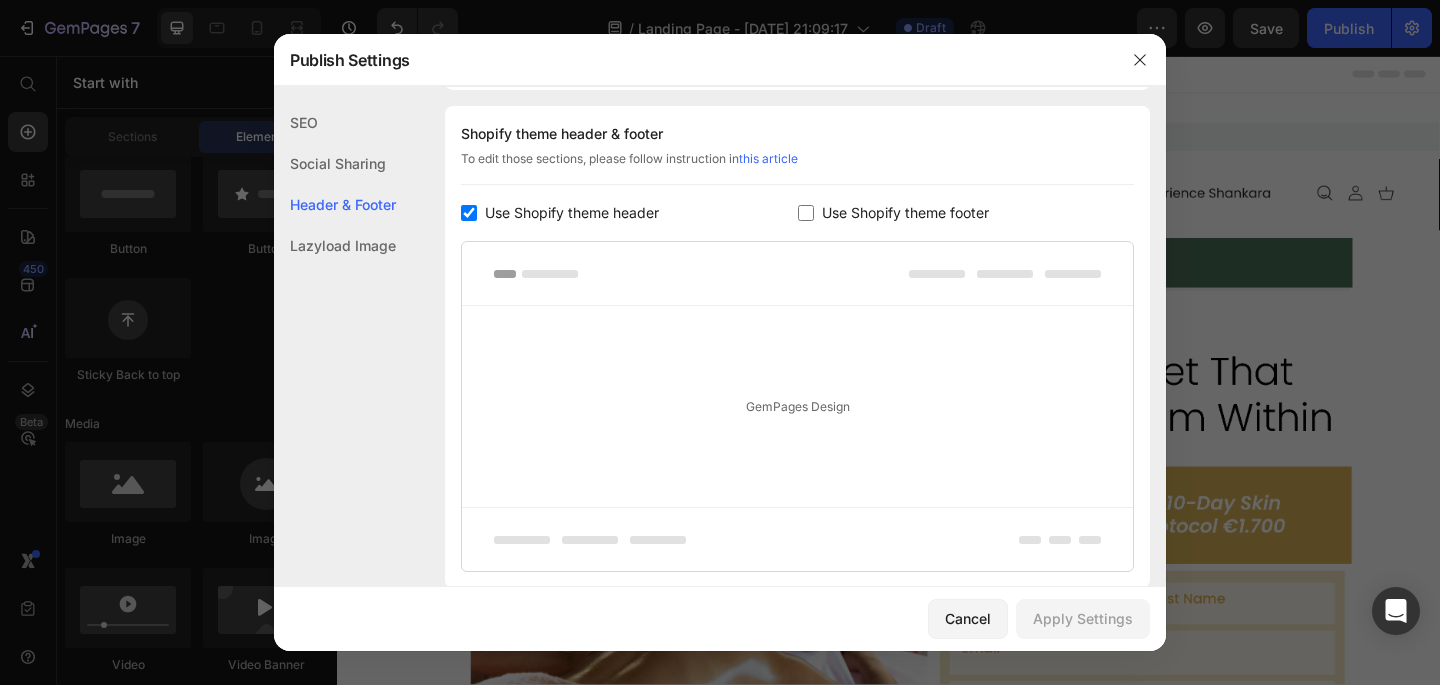 checkbox on "false" 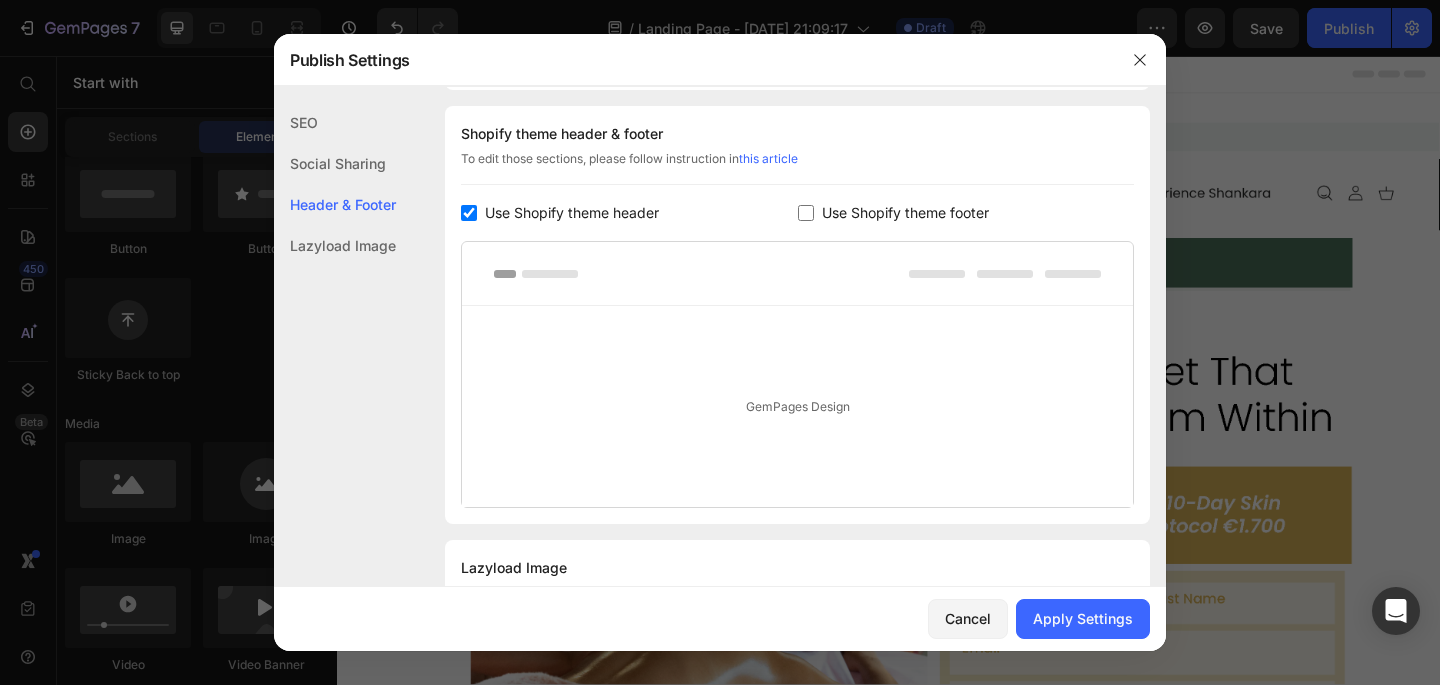 click on "Use Shopify theme header" at bounding box center [629, 213] 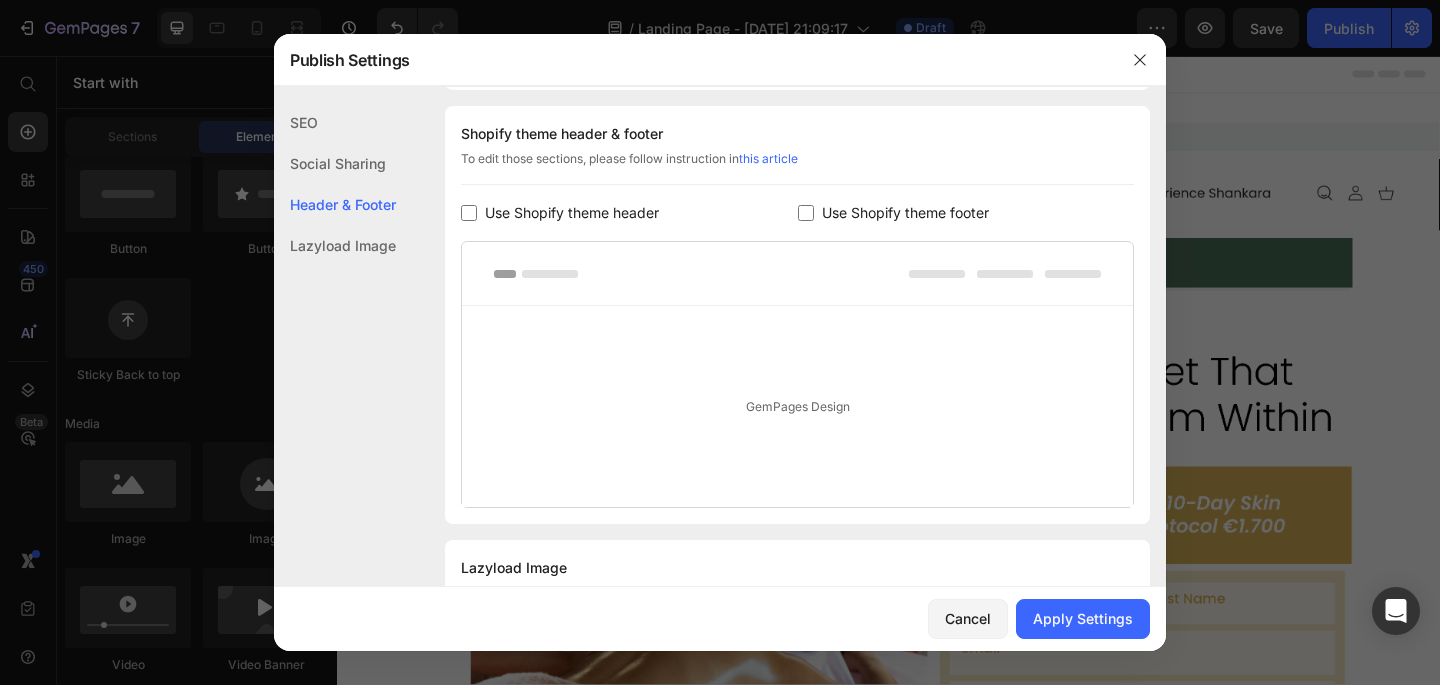 checkbox on "false" 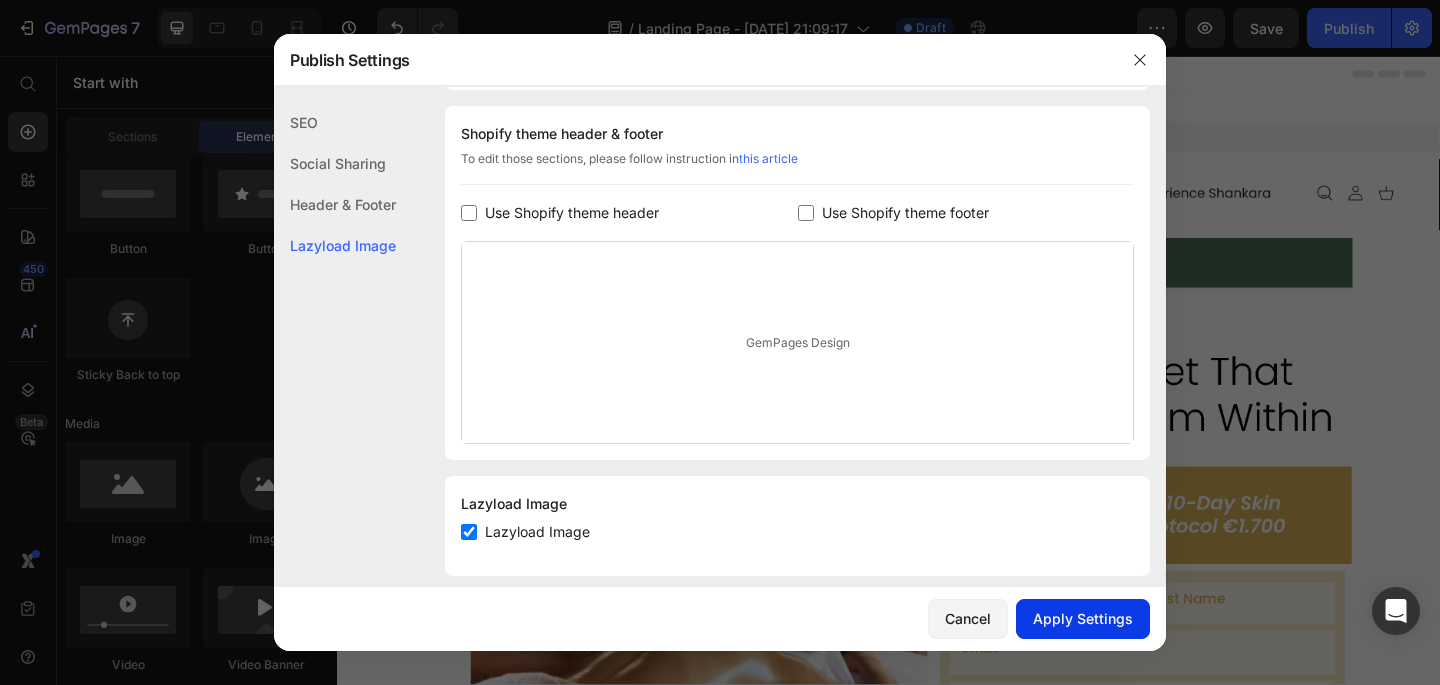click on "Apply Settings" at bounding box center (1083, 618) 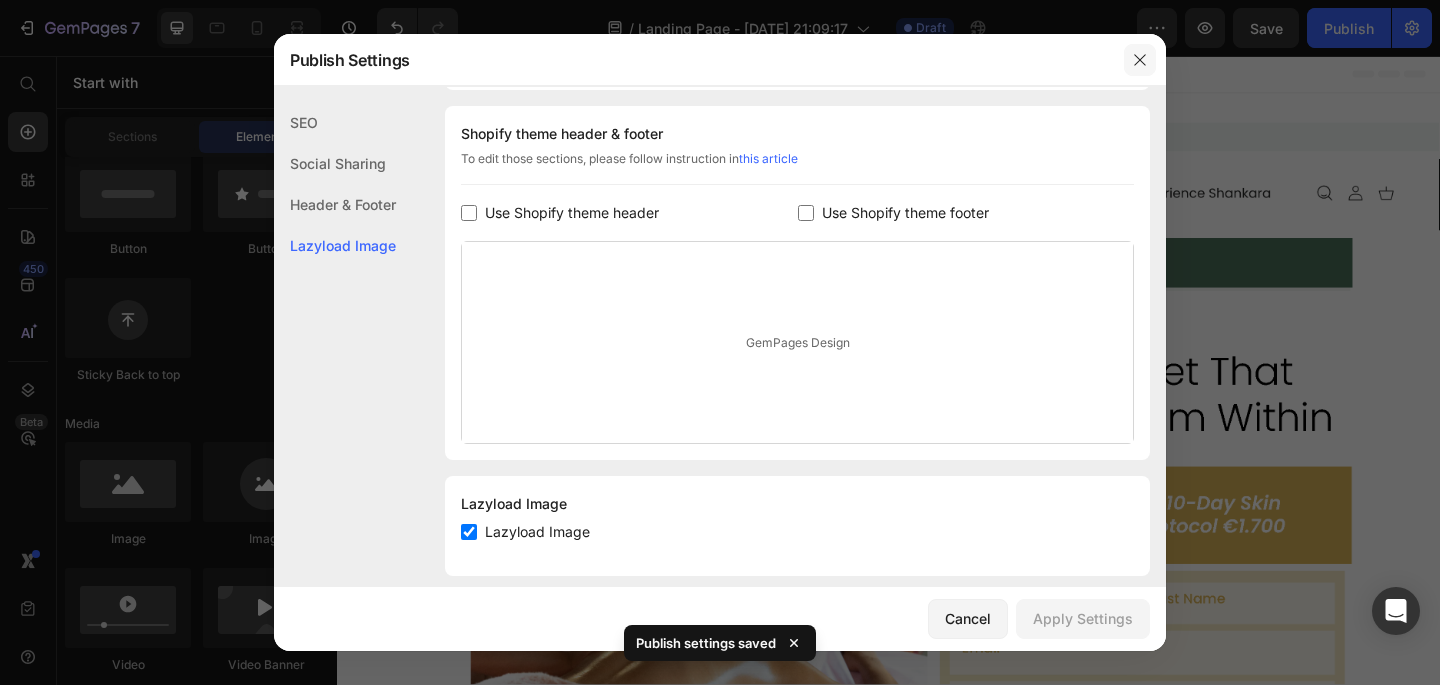 click 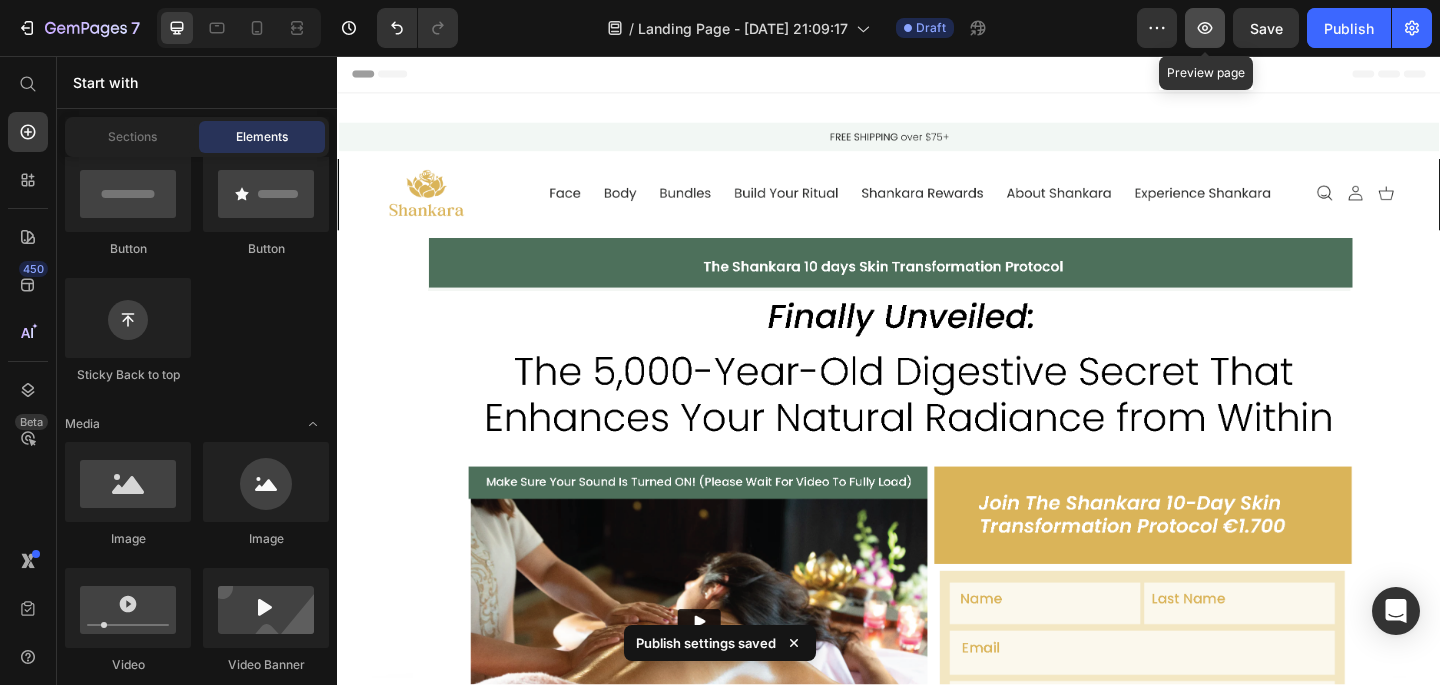 click 